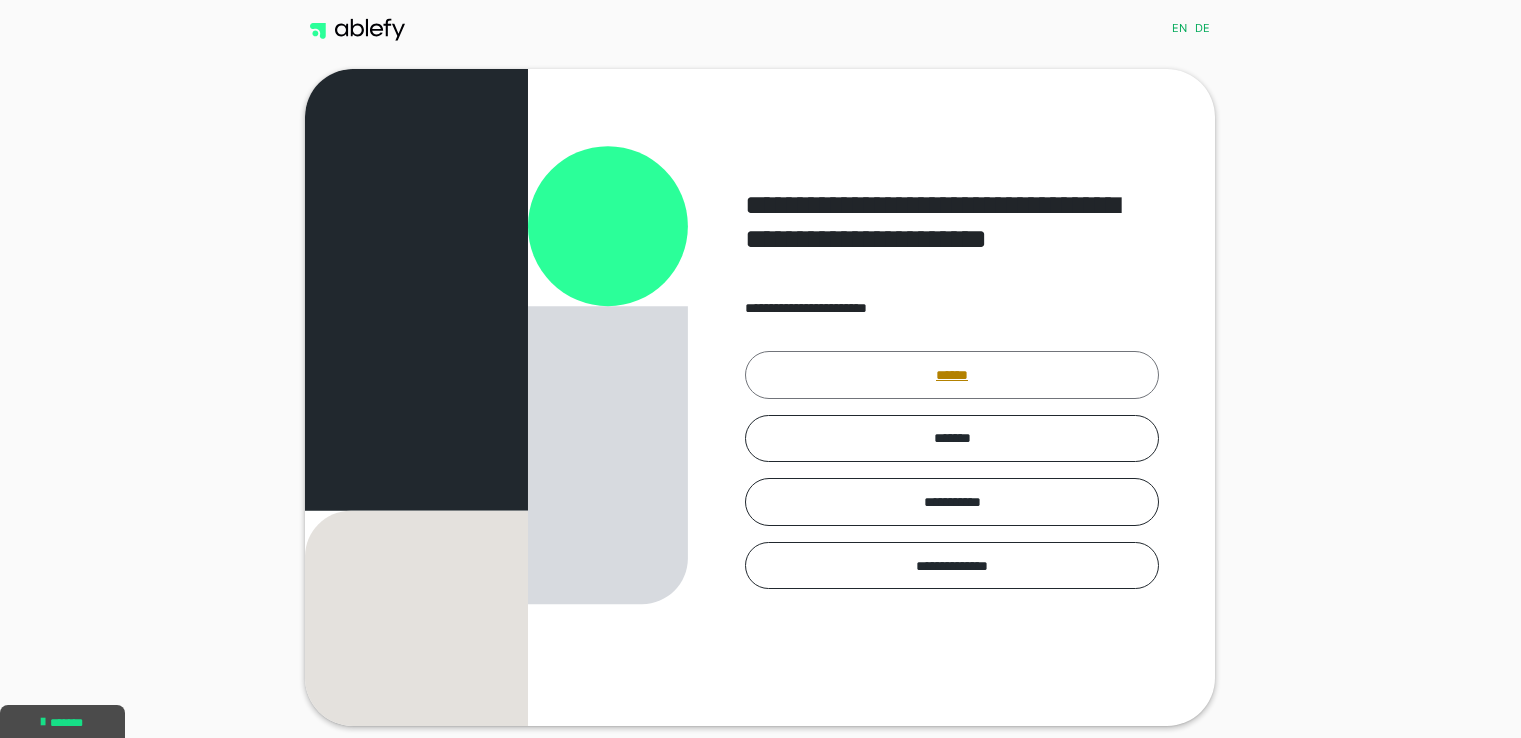 scroll, scrollTop: 0, scrollLeft: 0, axis: both 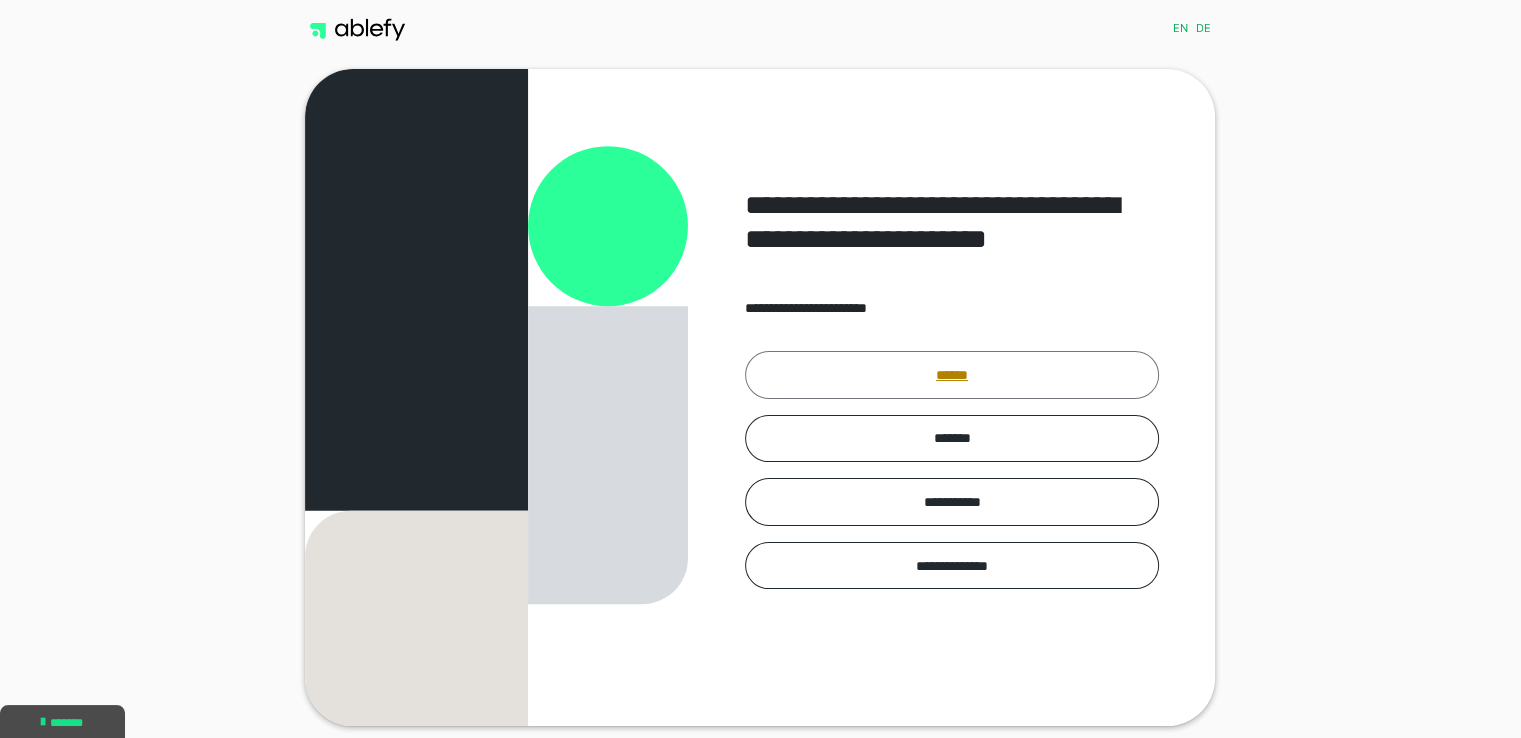 click on "******" at bounding box center (952, 375) 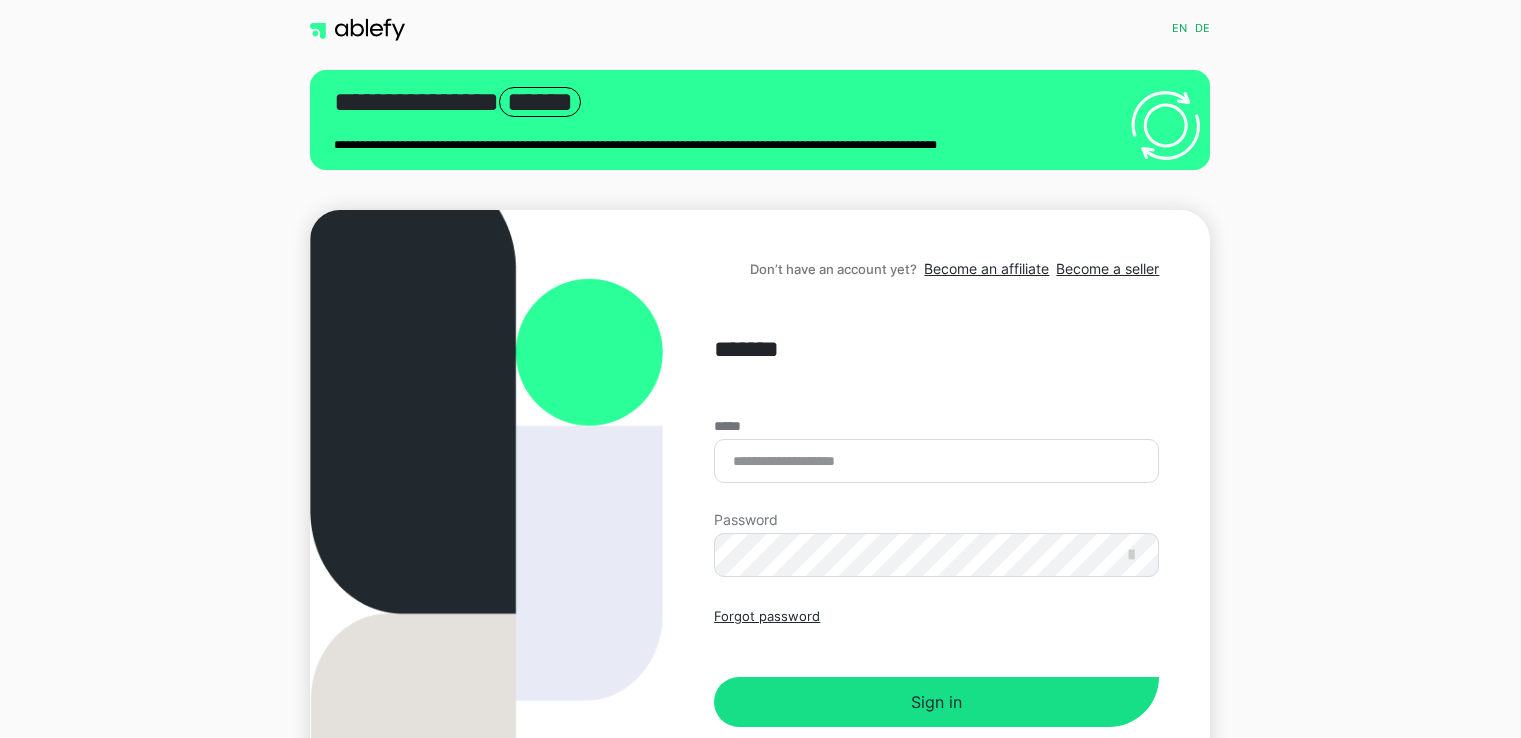 scroll, scrollTop: 0, scrollLeft: 0, axis: both 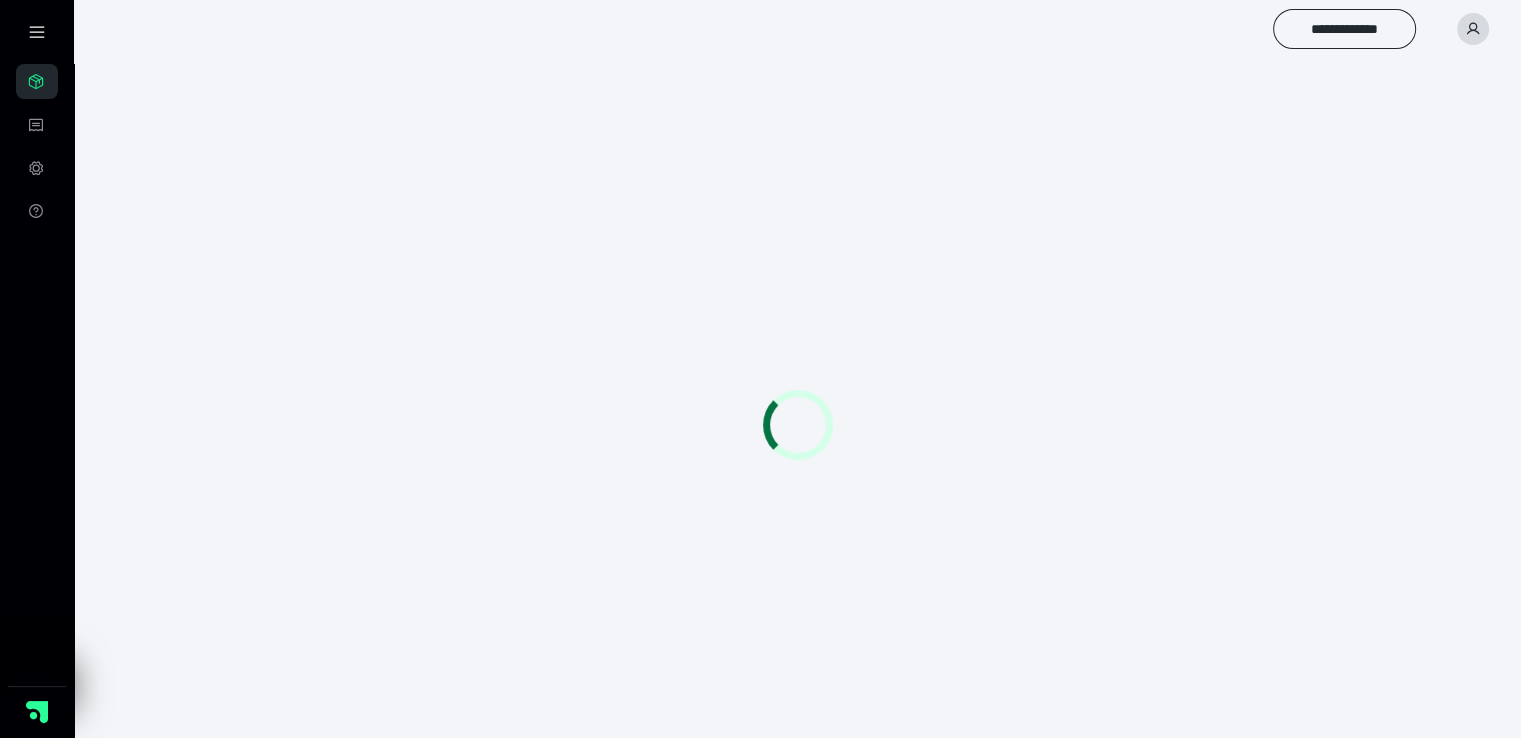 drag, startPoint x: 0, startPoint y: 0, endPoint x: 32, endPoint y: 33, distance: 45.96738 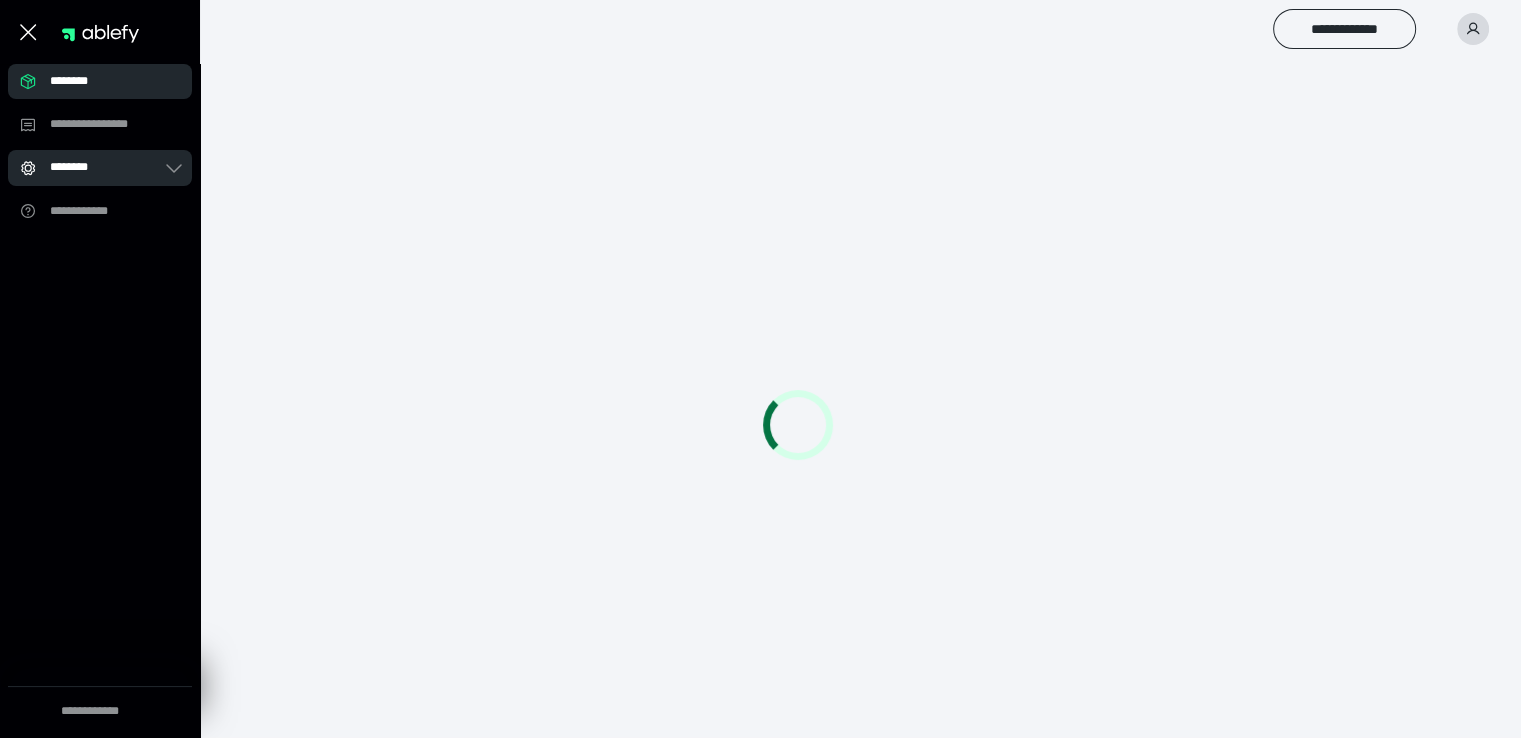 click on "********" at bounding box center (106, 167) 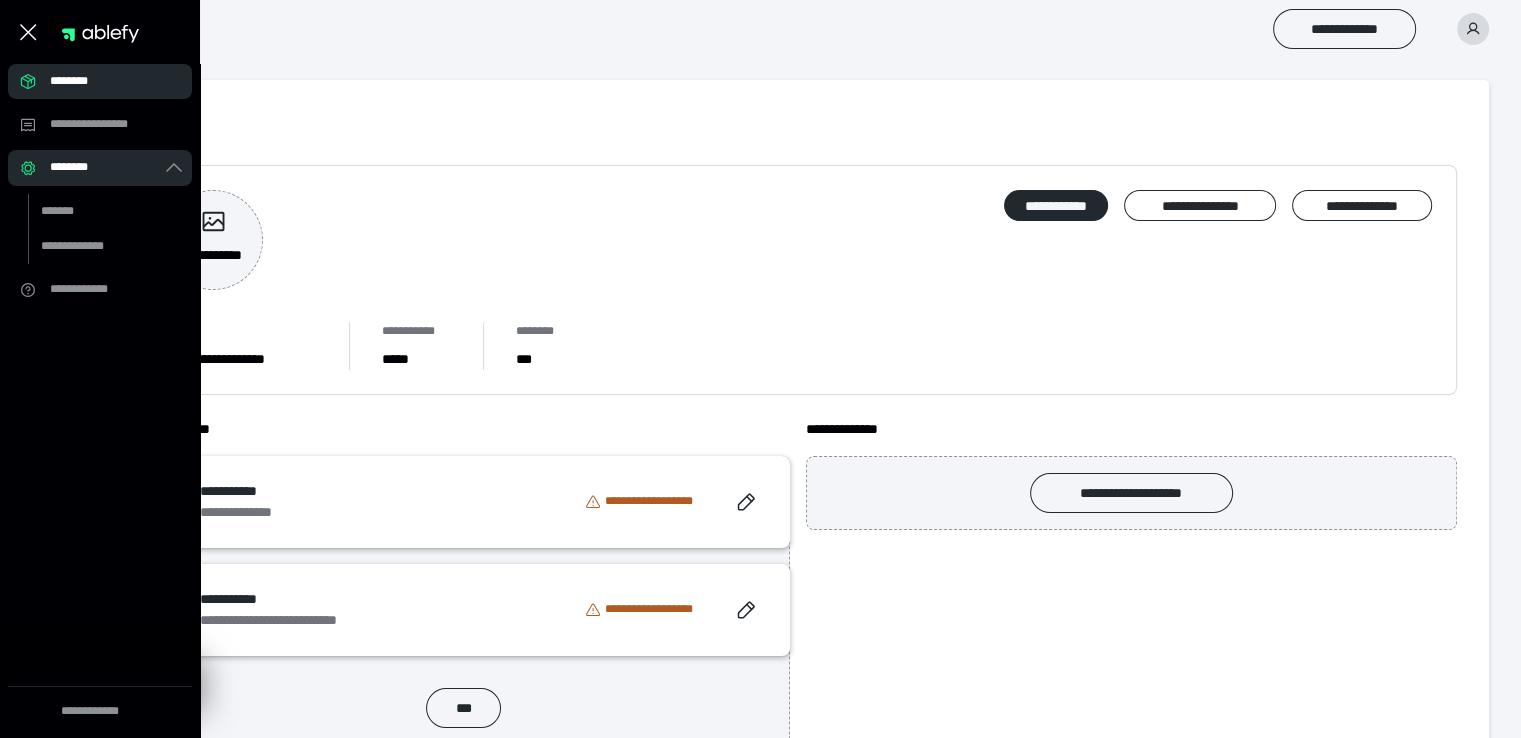 click on "**********" at bounding box center [797, 428] 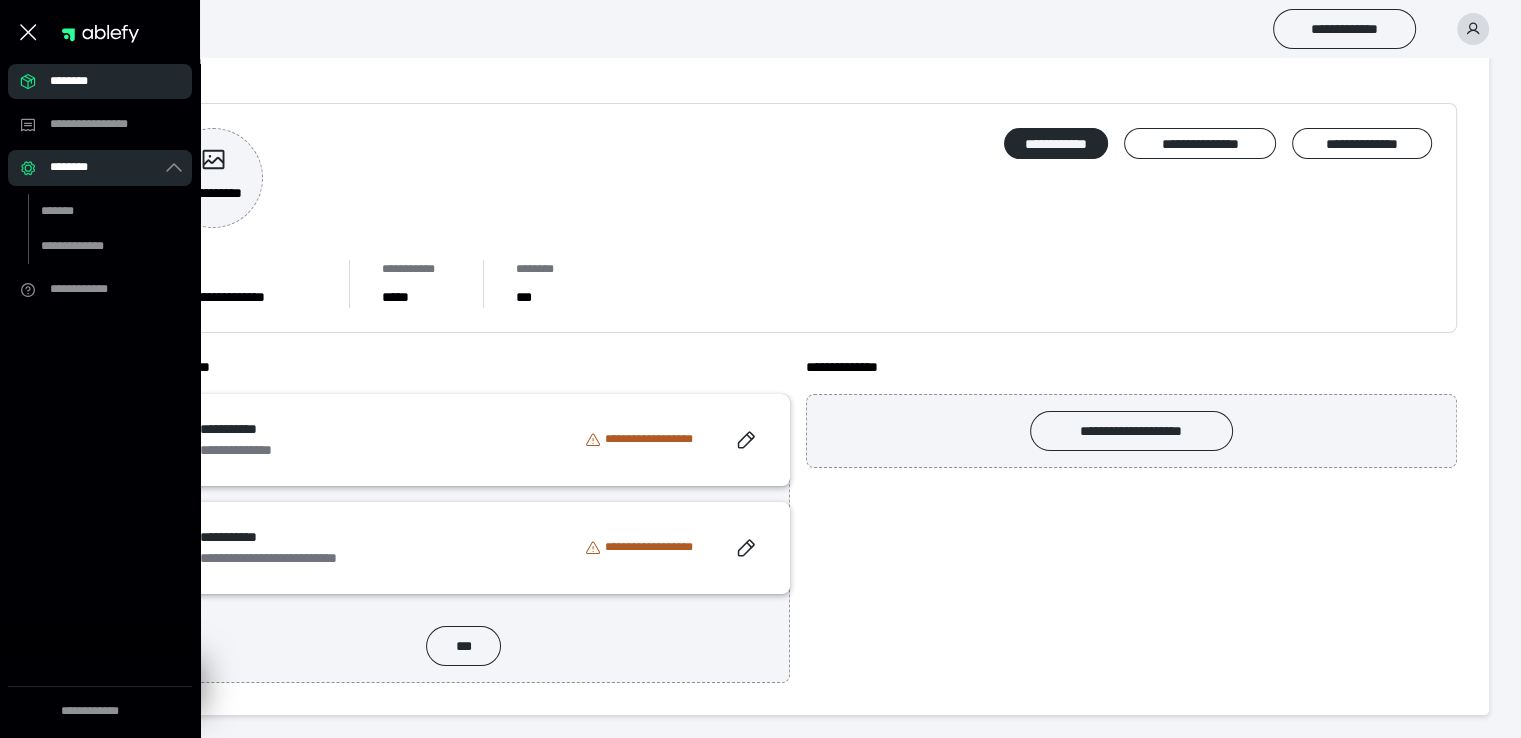 scroll, scrollTop: 61, scrollLeft: 0, axis: vertical 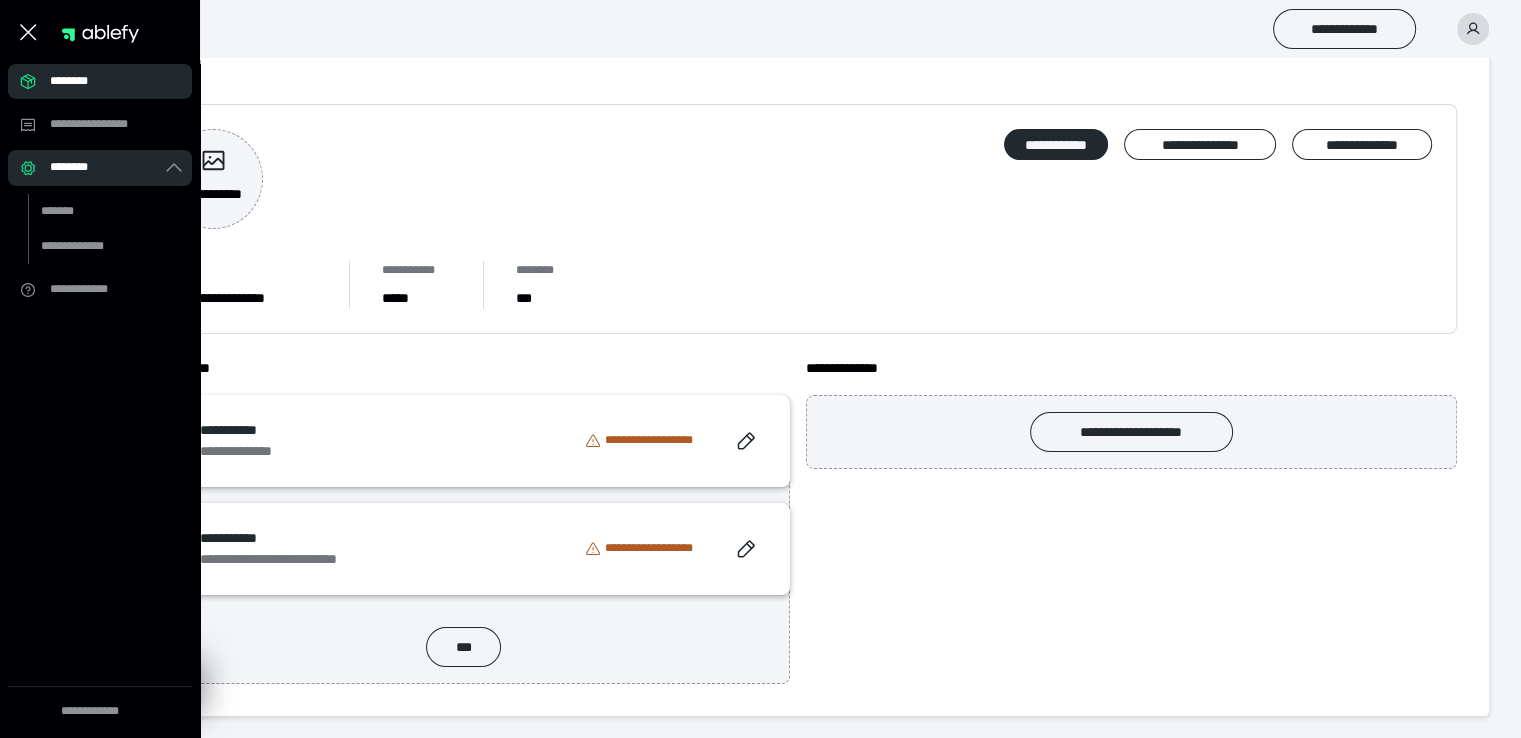 click on "**********" at bounding box center [797, 219] 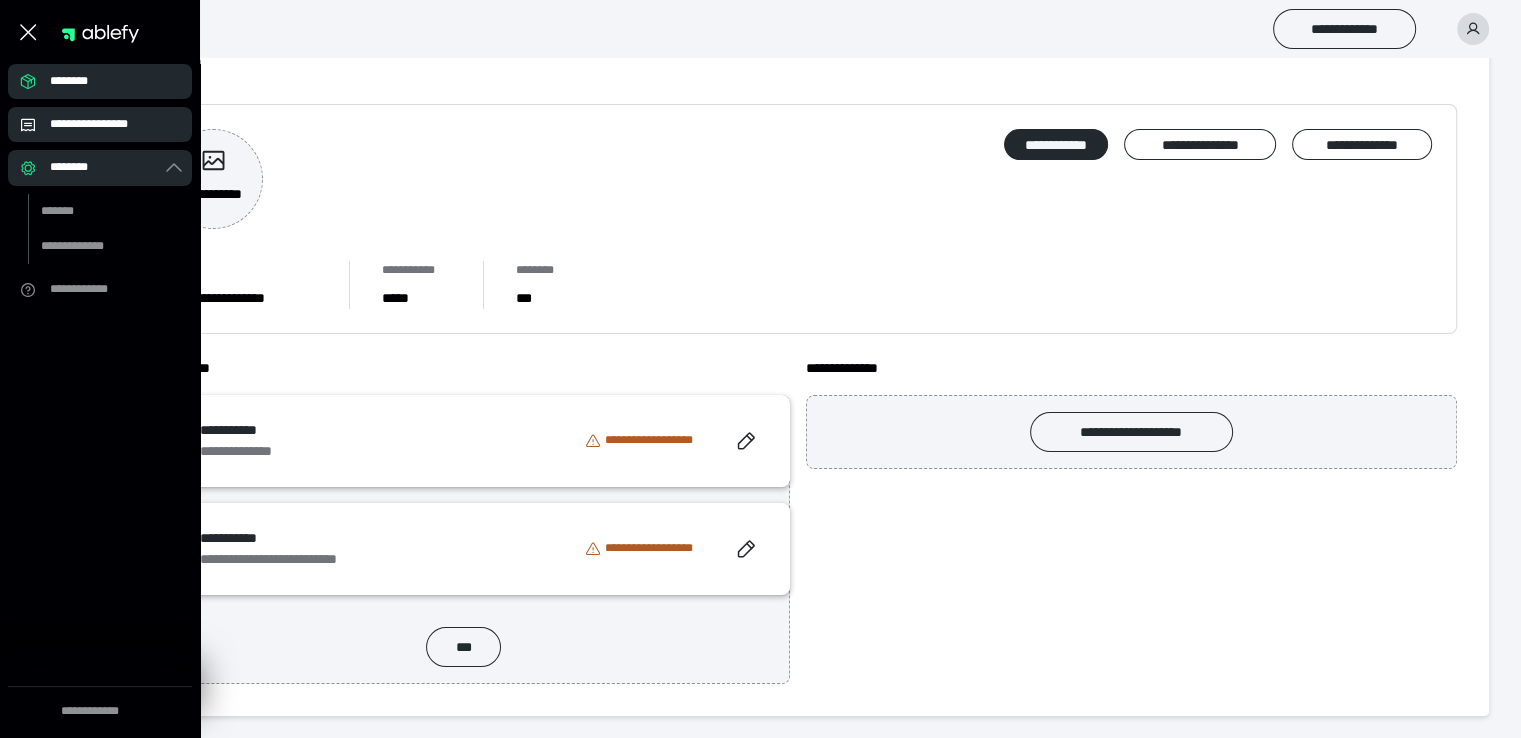 click on "**********" at bounding box center (106, 124) 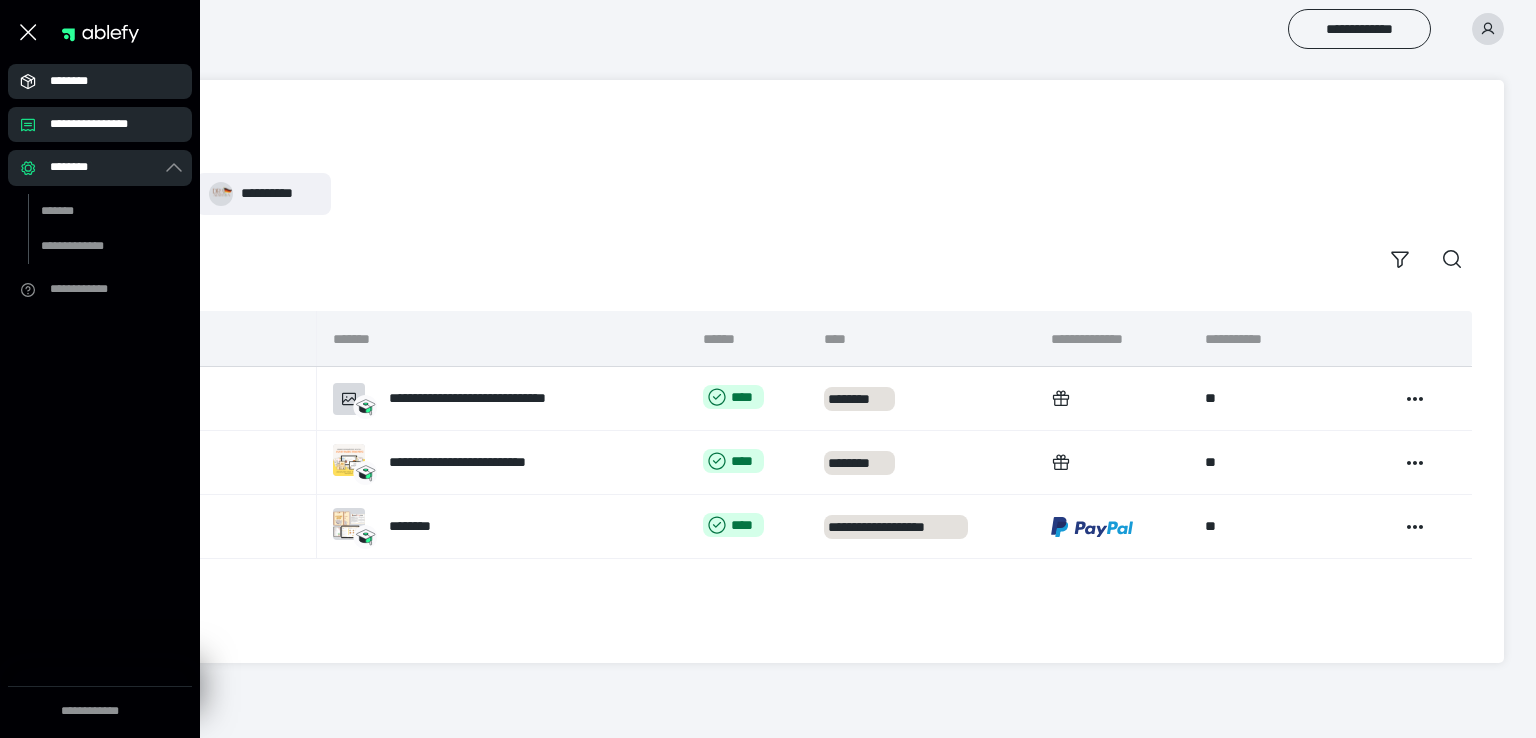 click on "********" at bounding box center [106, 81] 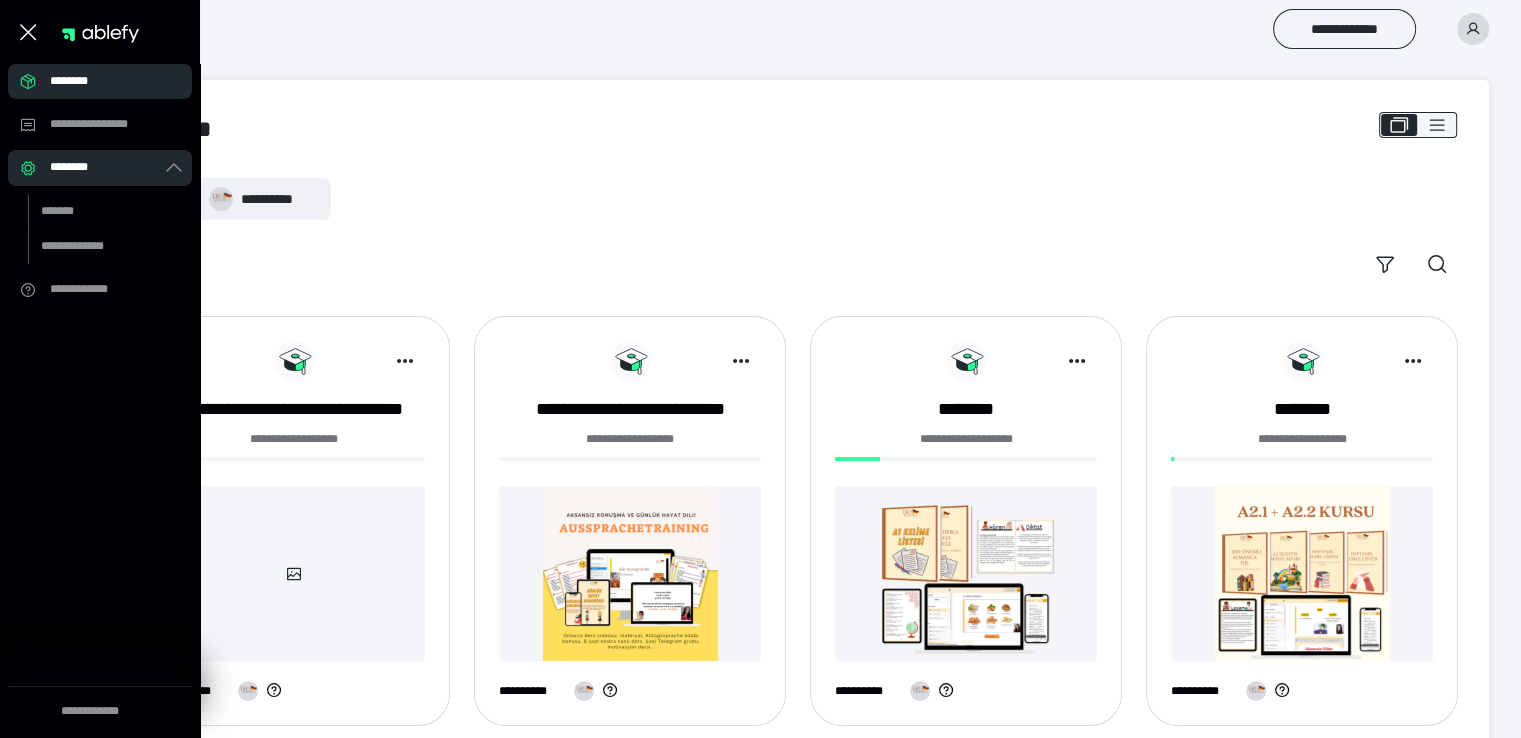 scroll, scrollTop: 43, scrollLeft: 0, axis: vertical 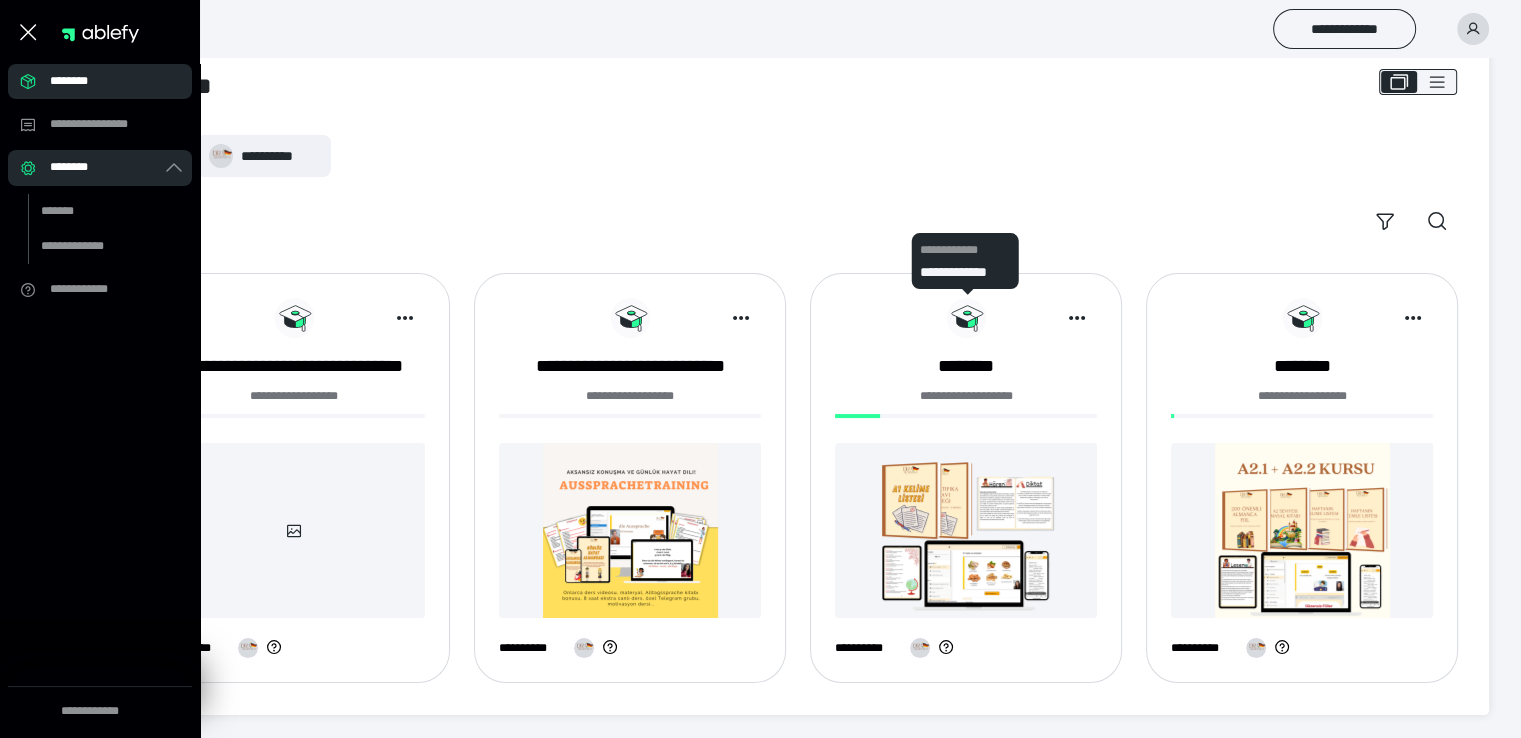 click 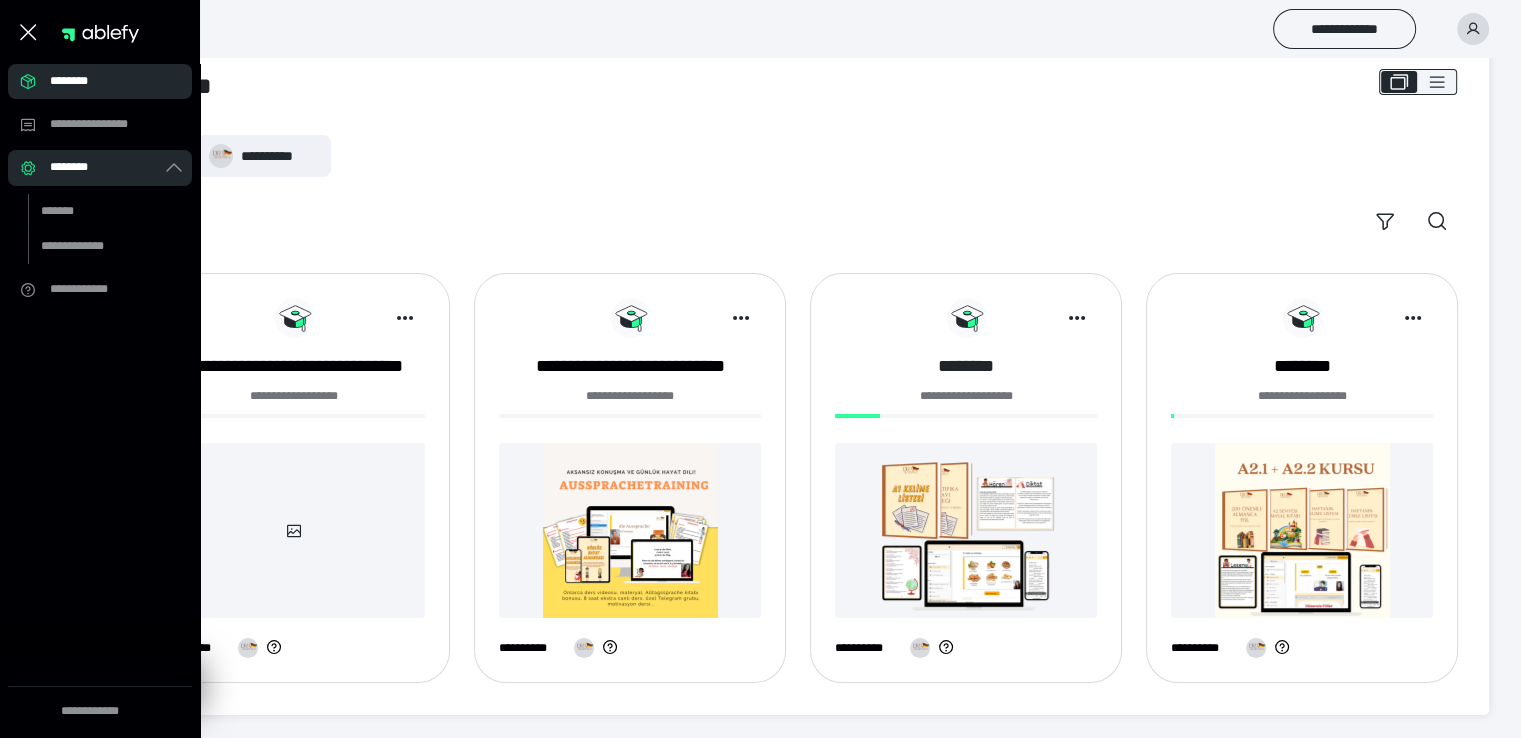 click on "********" at bounding box center [966, 366] 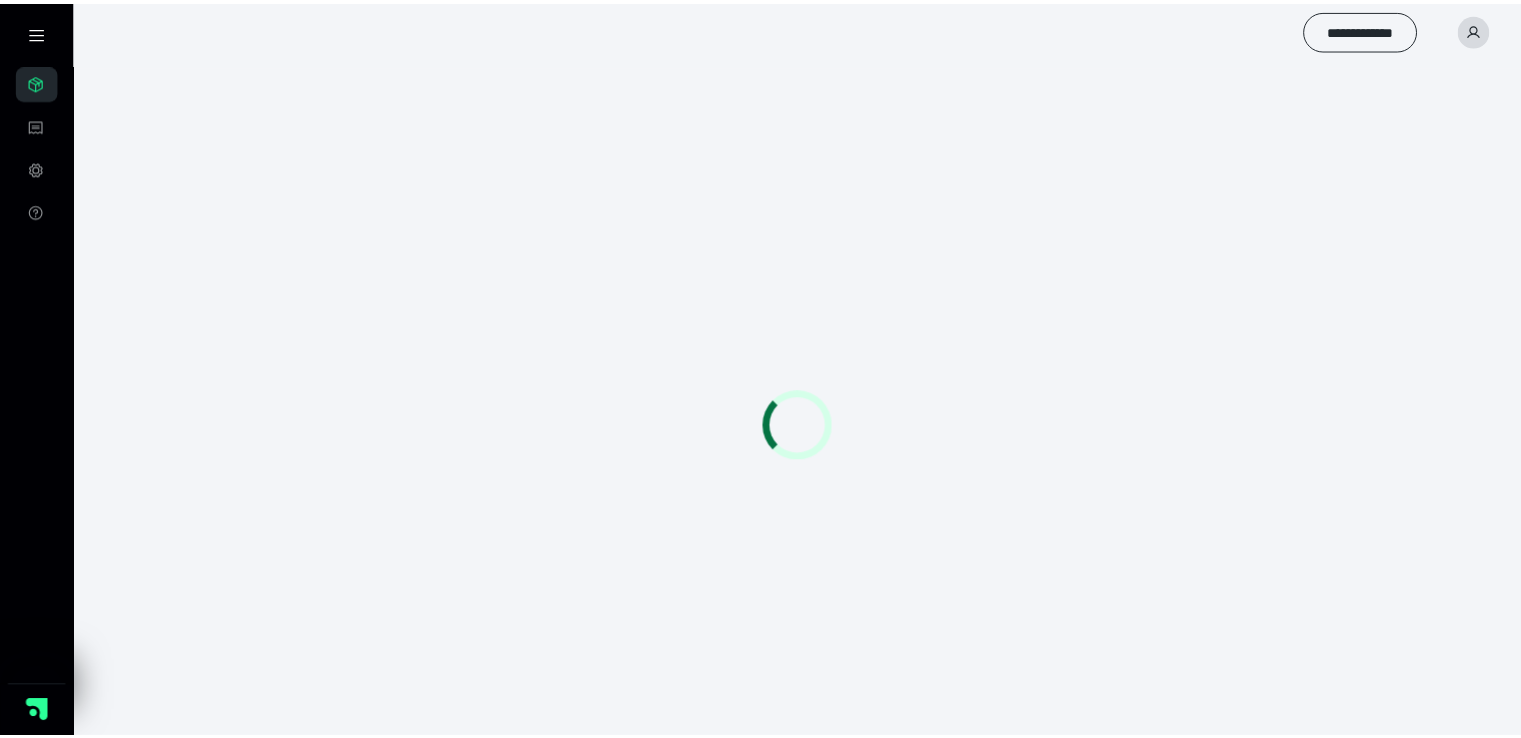 scroll, scrollTop: 0, scrollLeft: 0, axis: both 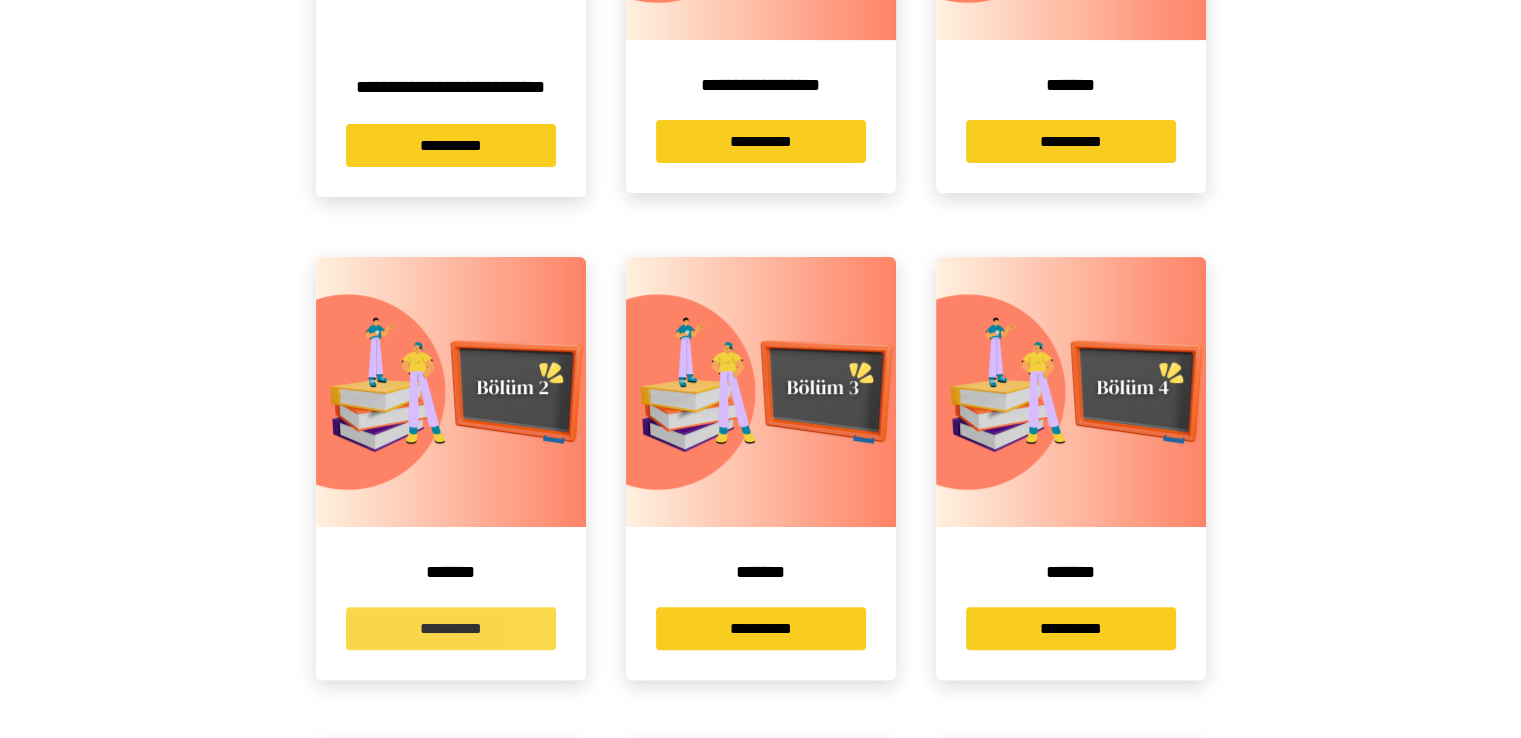click on "**********" at bounding box center (451, 628) 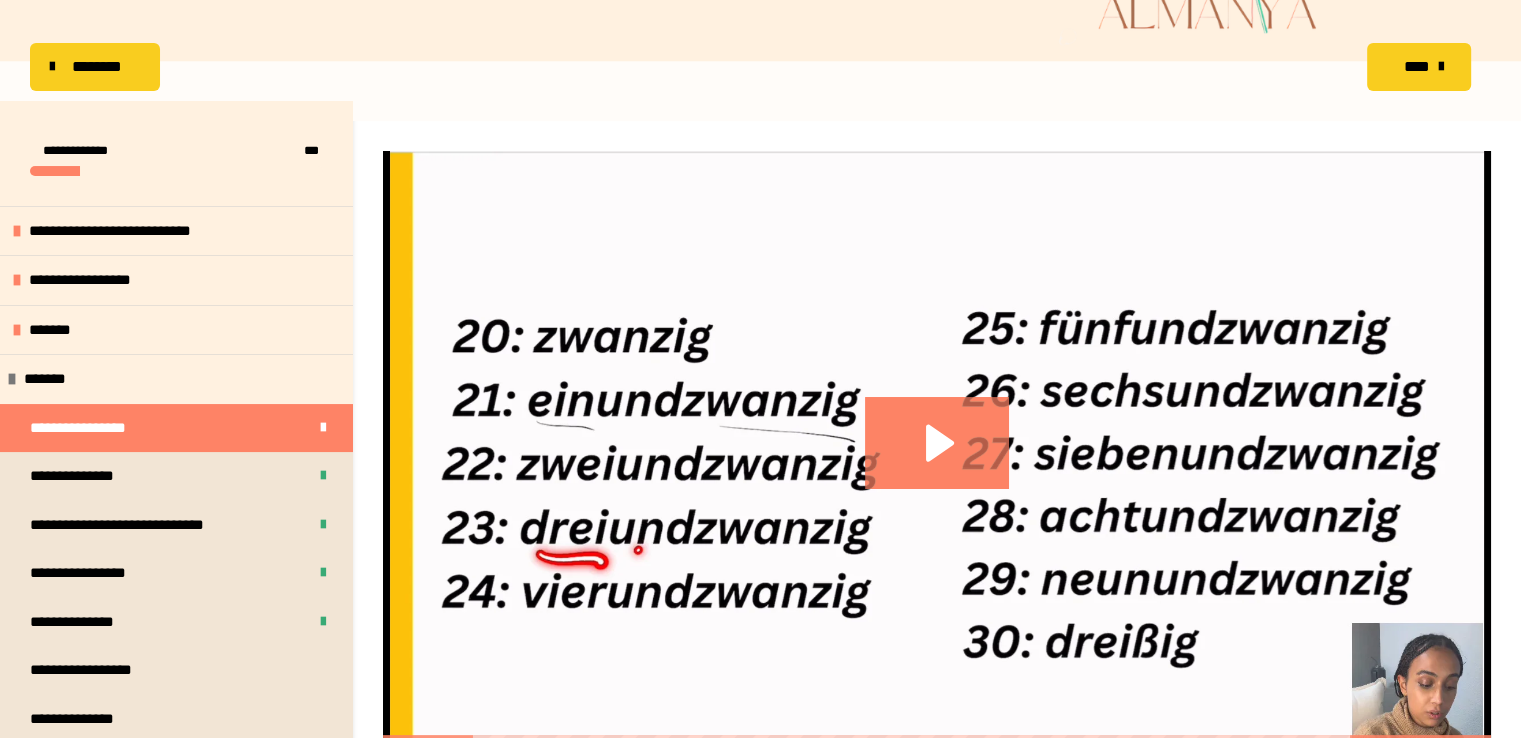 scroll, scrollTop: 290, scrollLeft: 0, axis: vertical 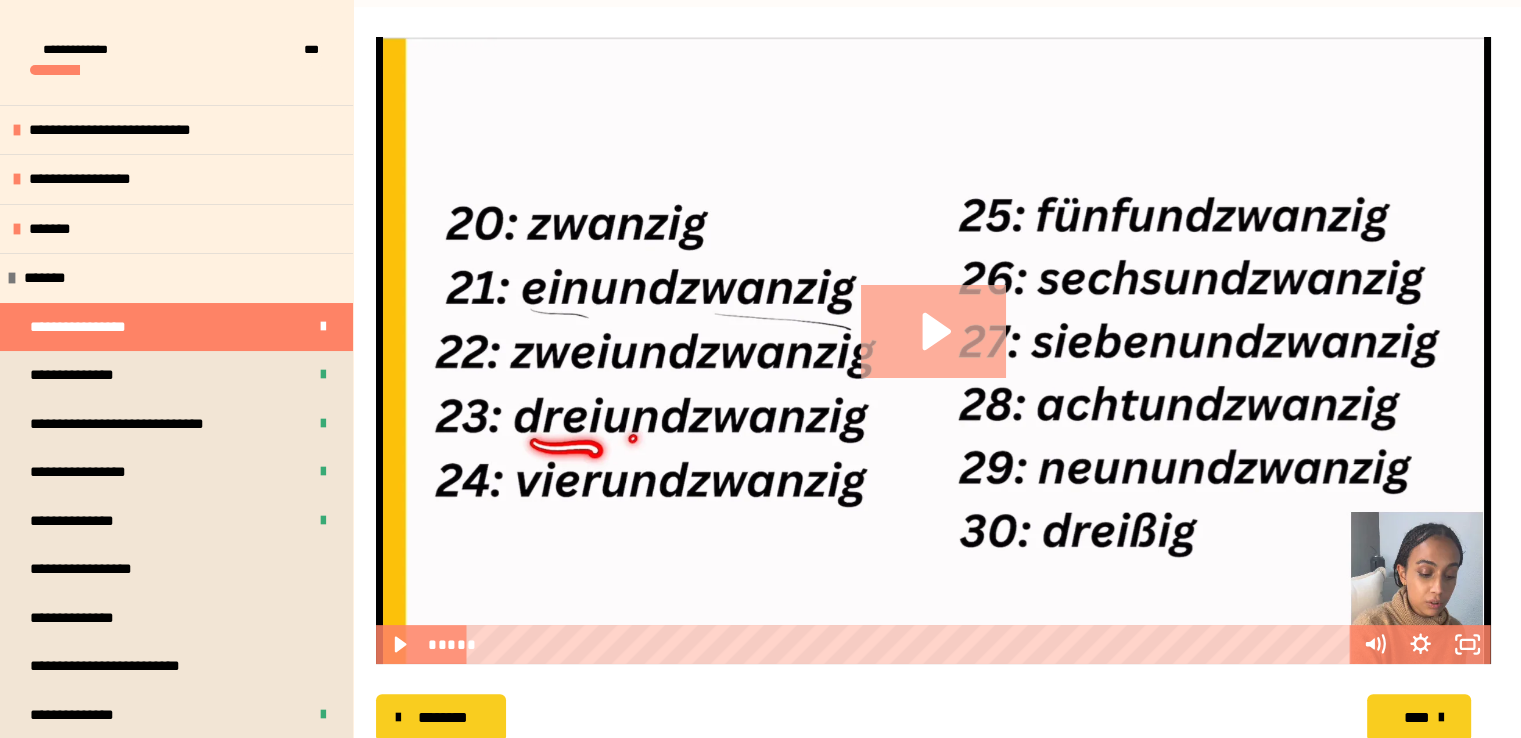 click 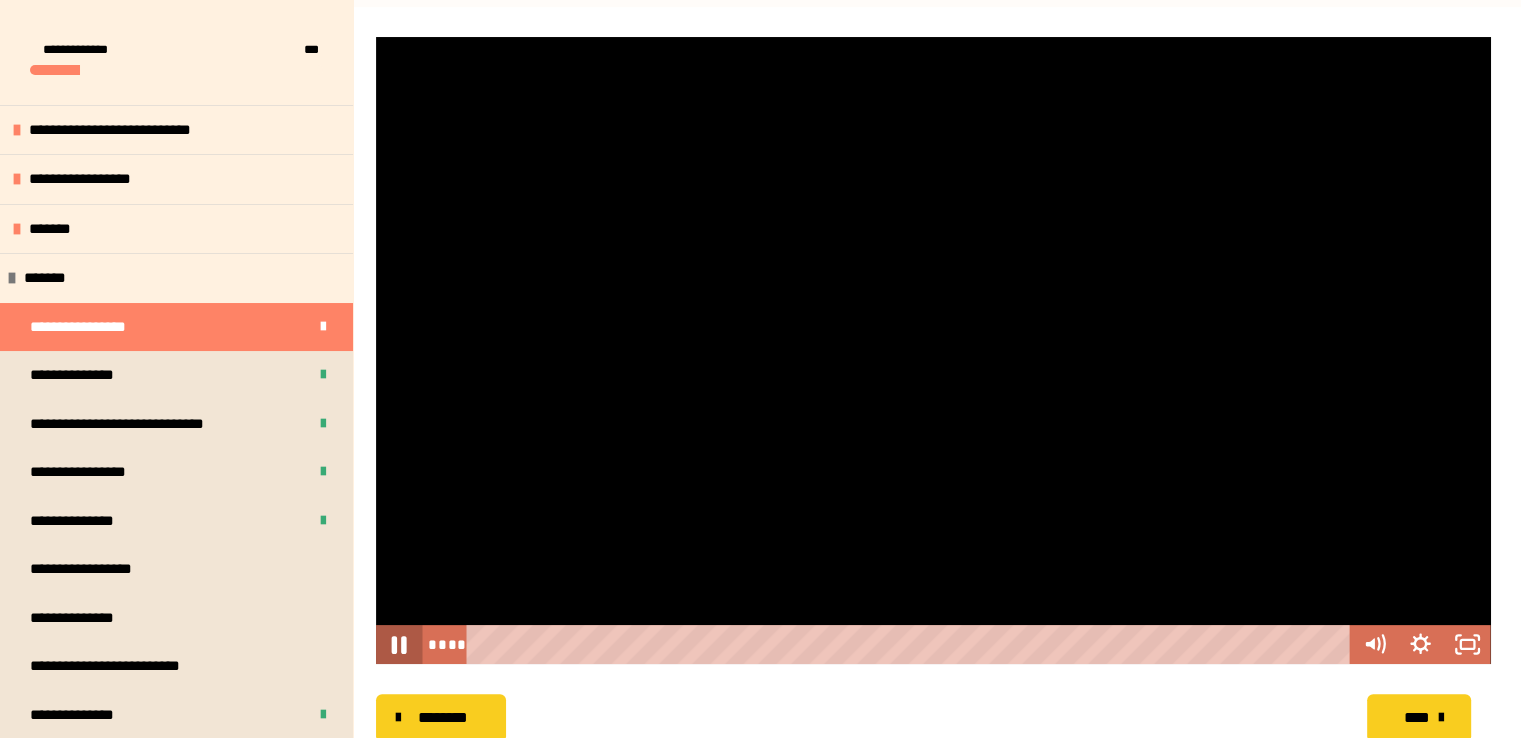 click 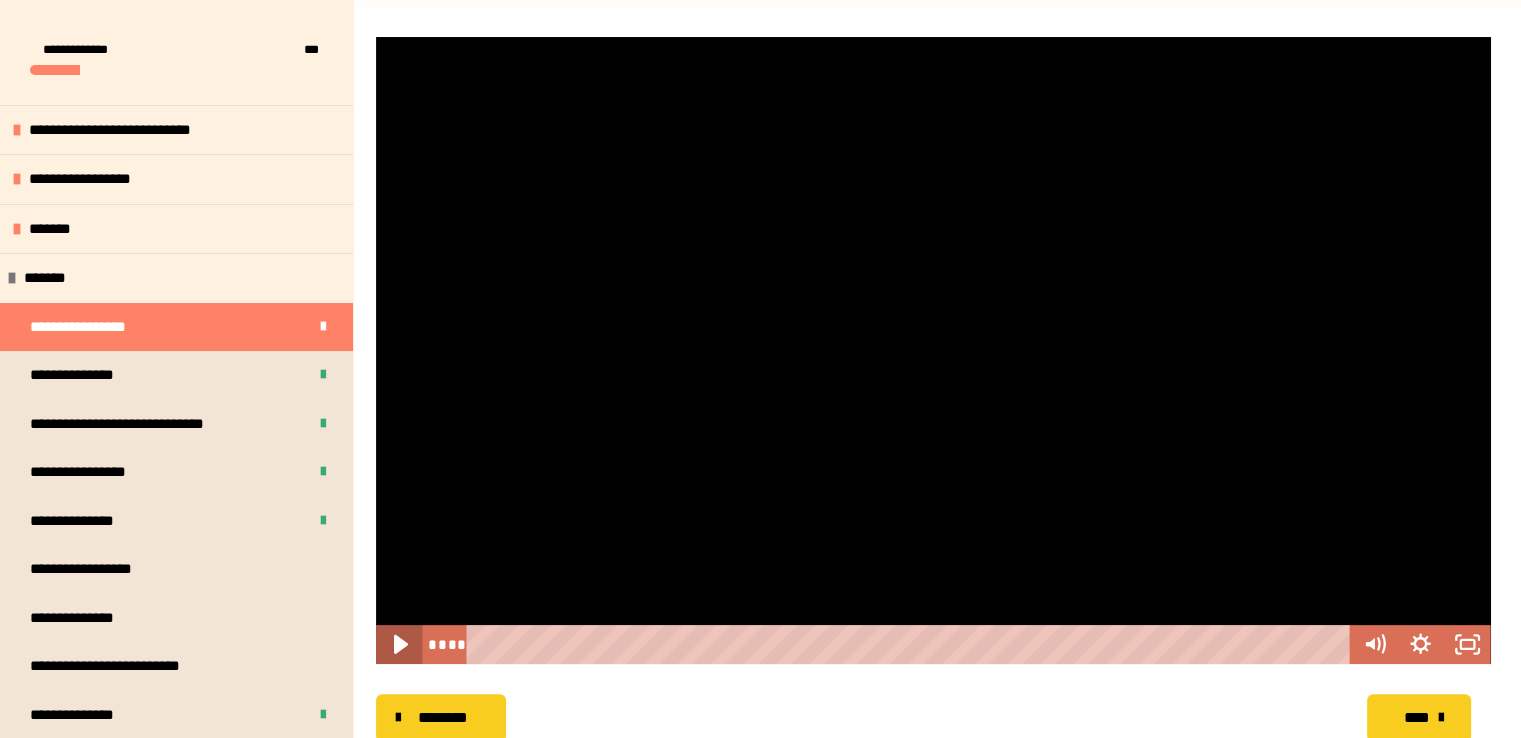 click 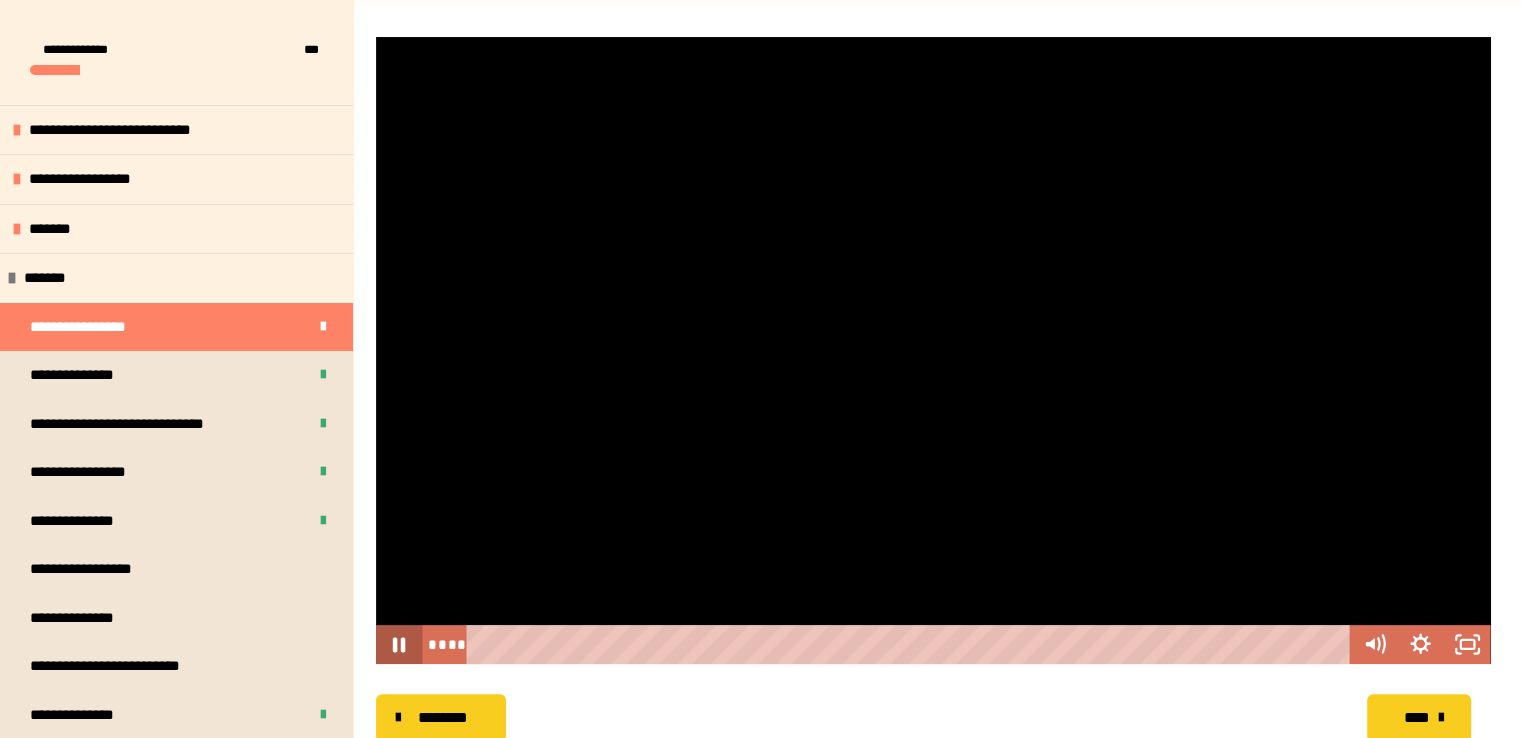 type 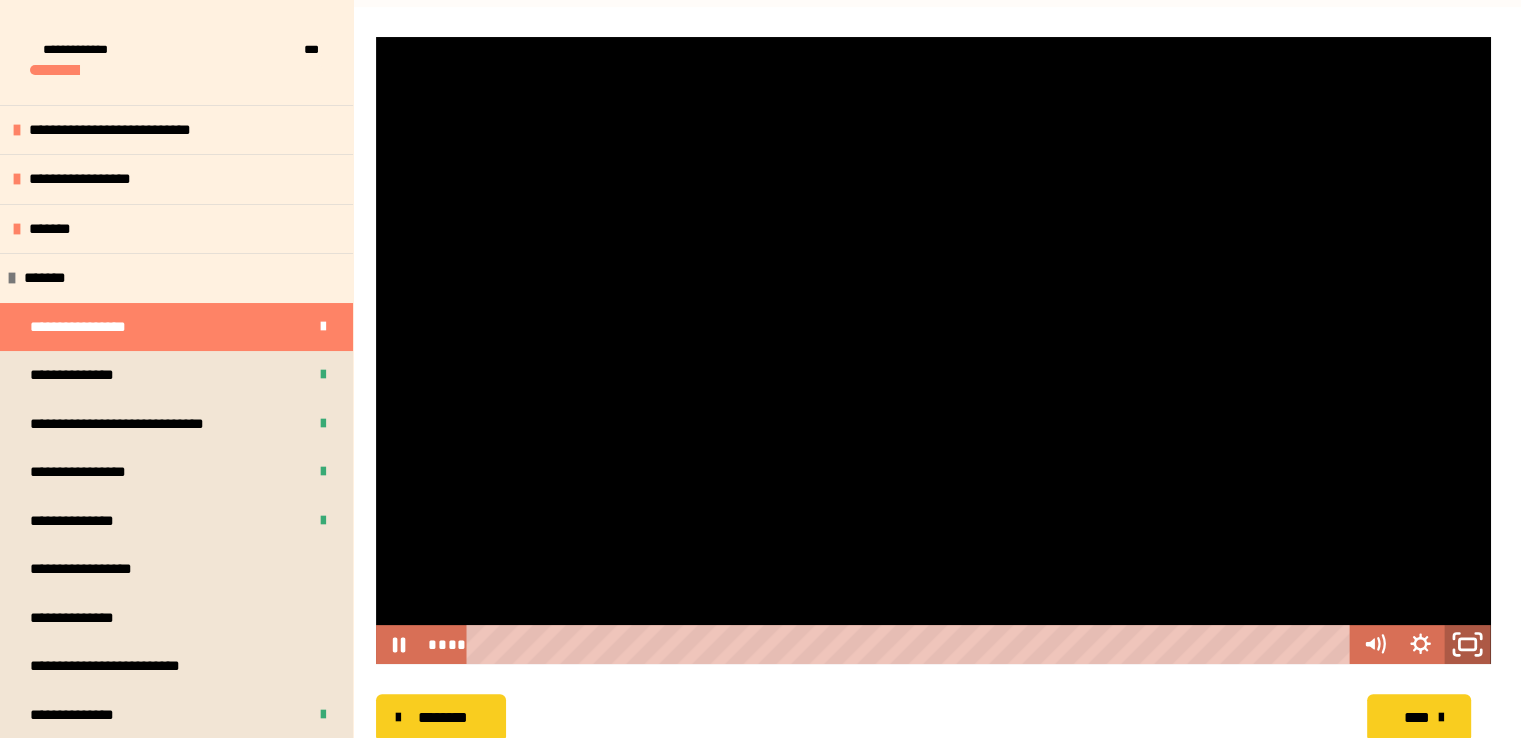 click 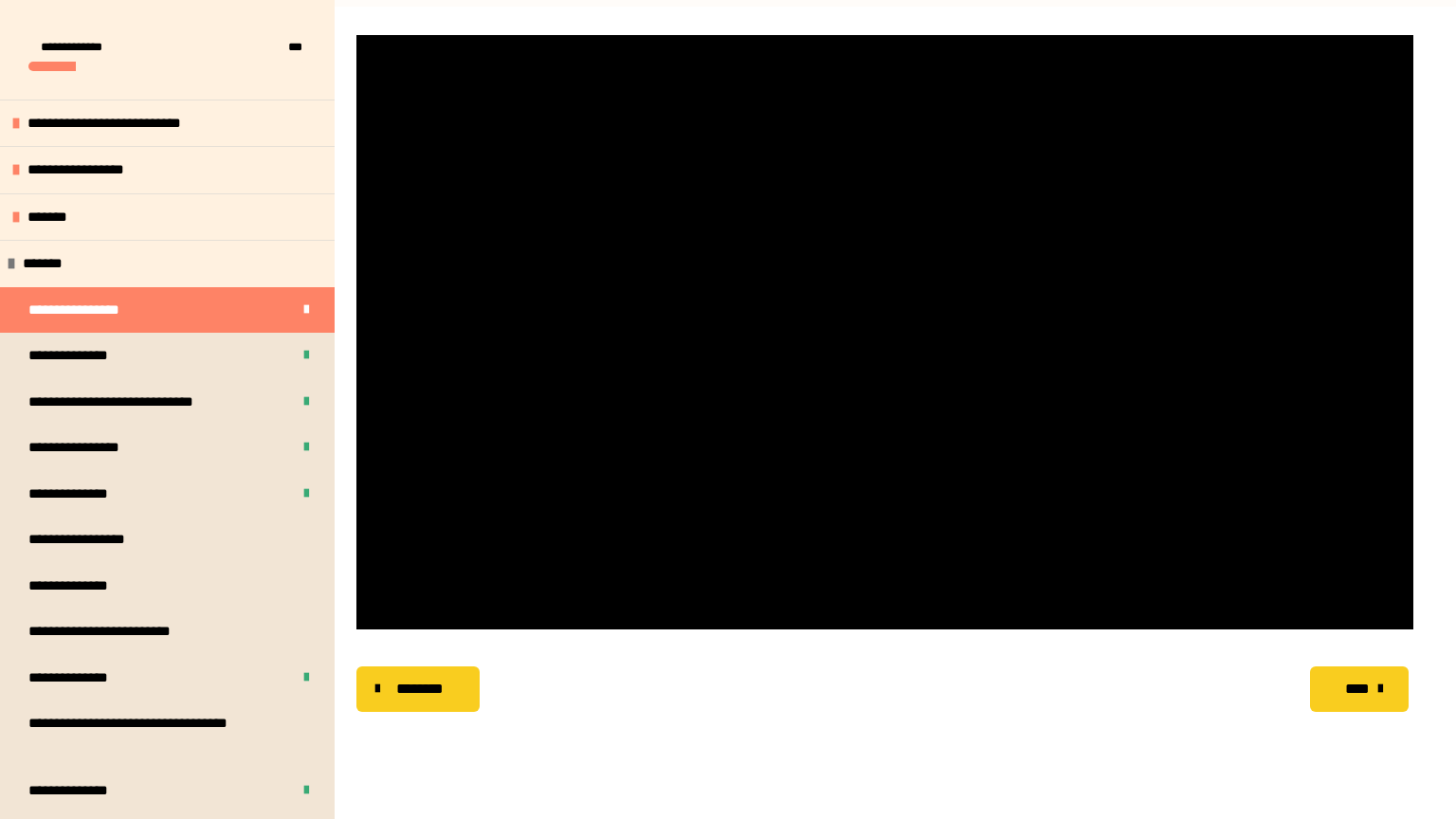 type 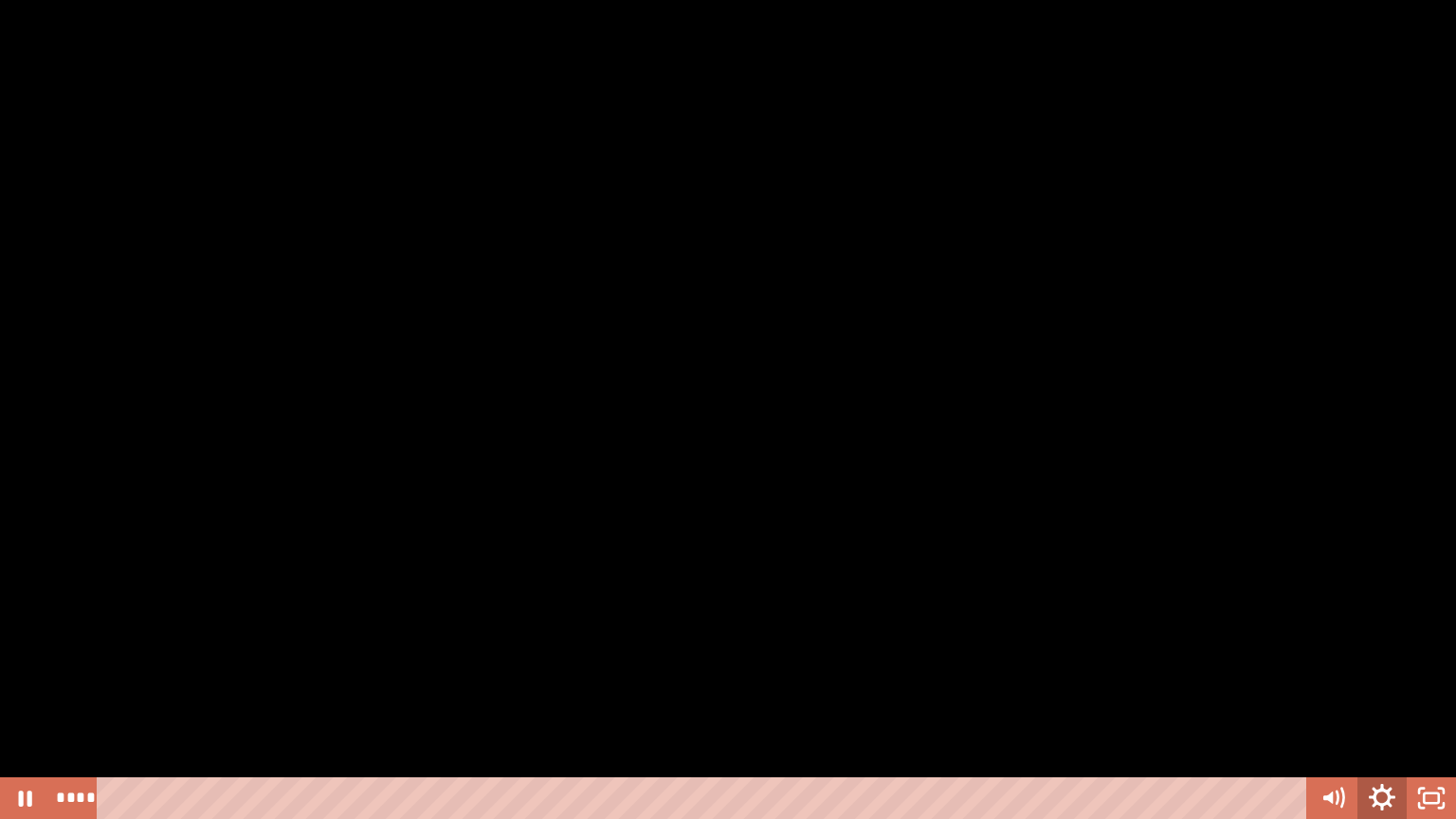 click 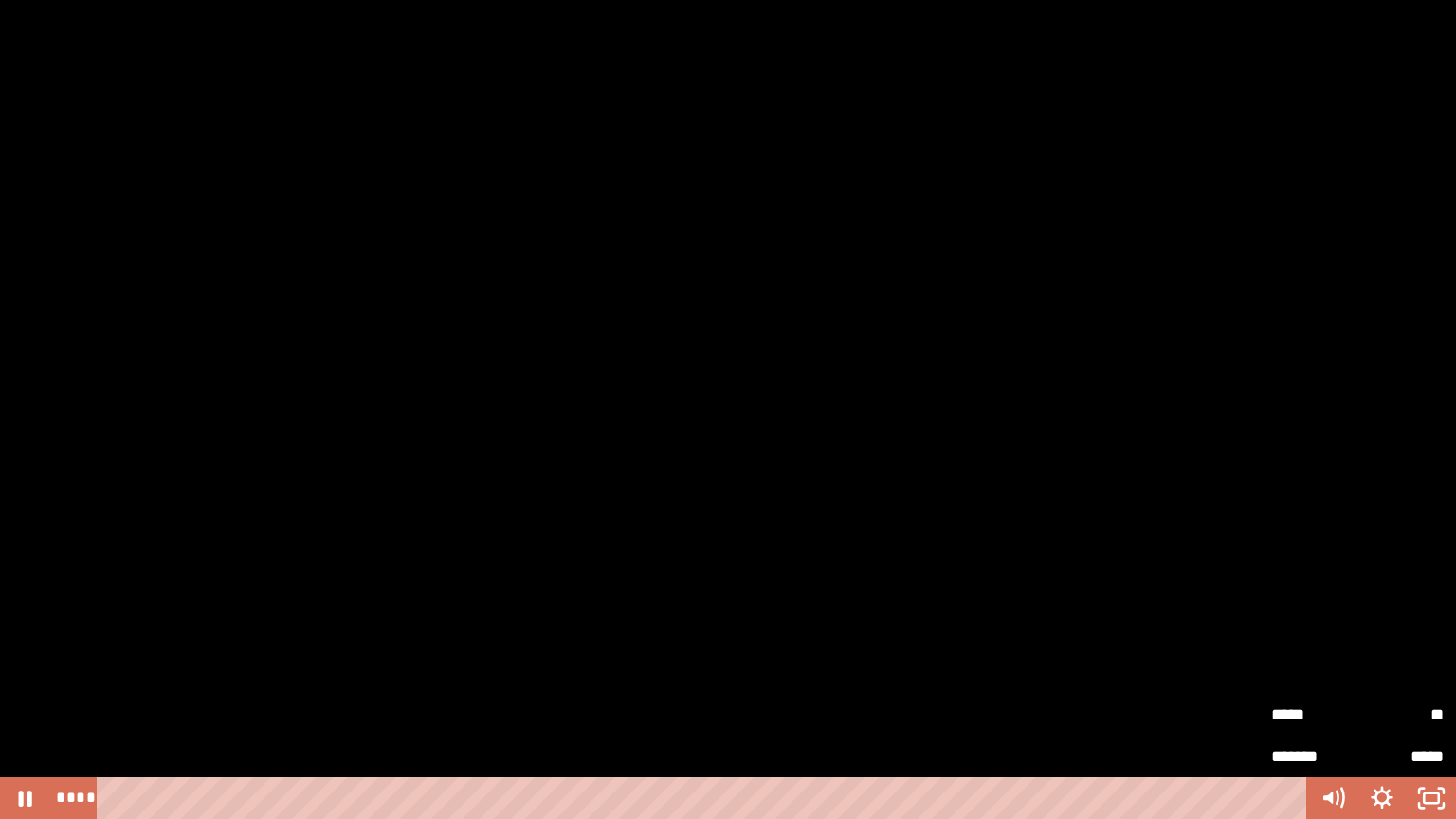 click on "**" at bounding box center (1400, 715) 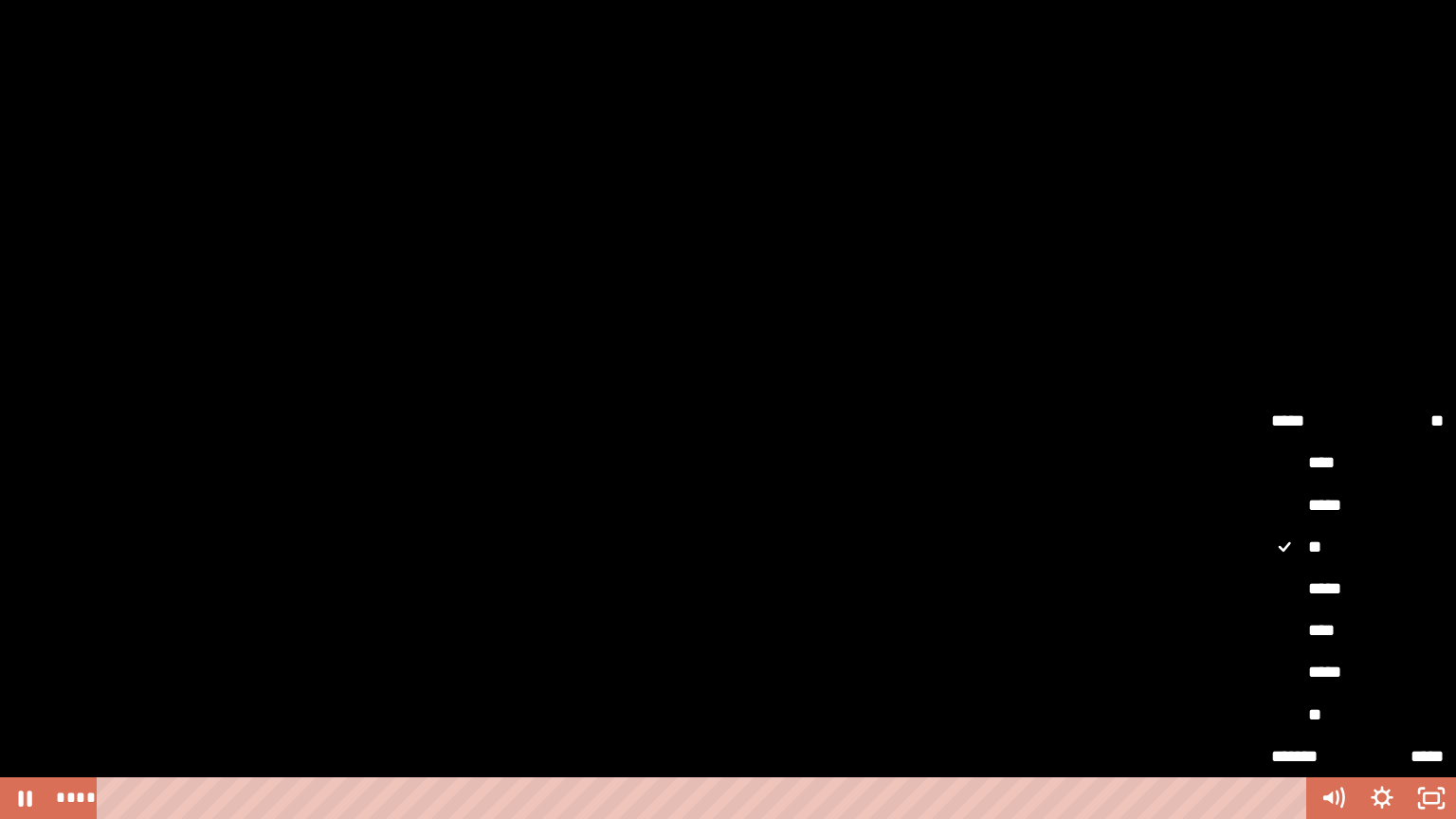 click on "****" at bounding box center [1357, 631] 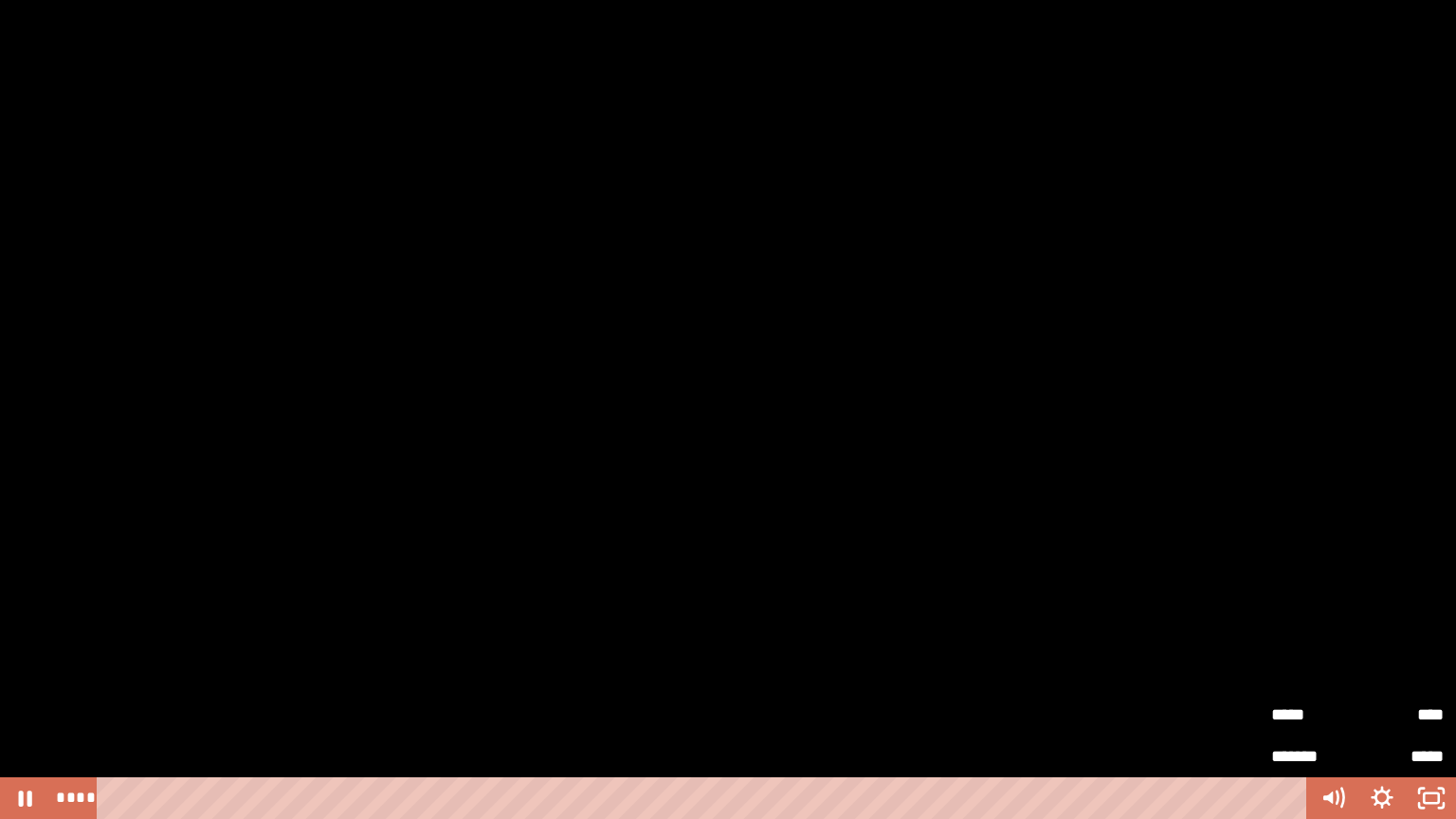 click at bounding box center (728, 410) 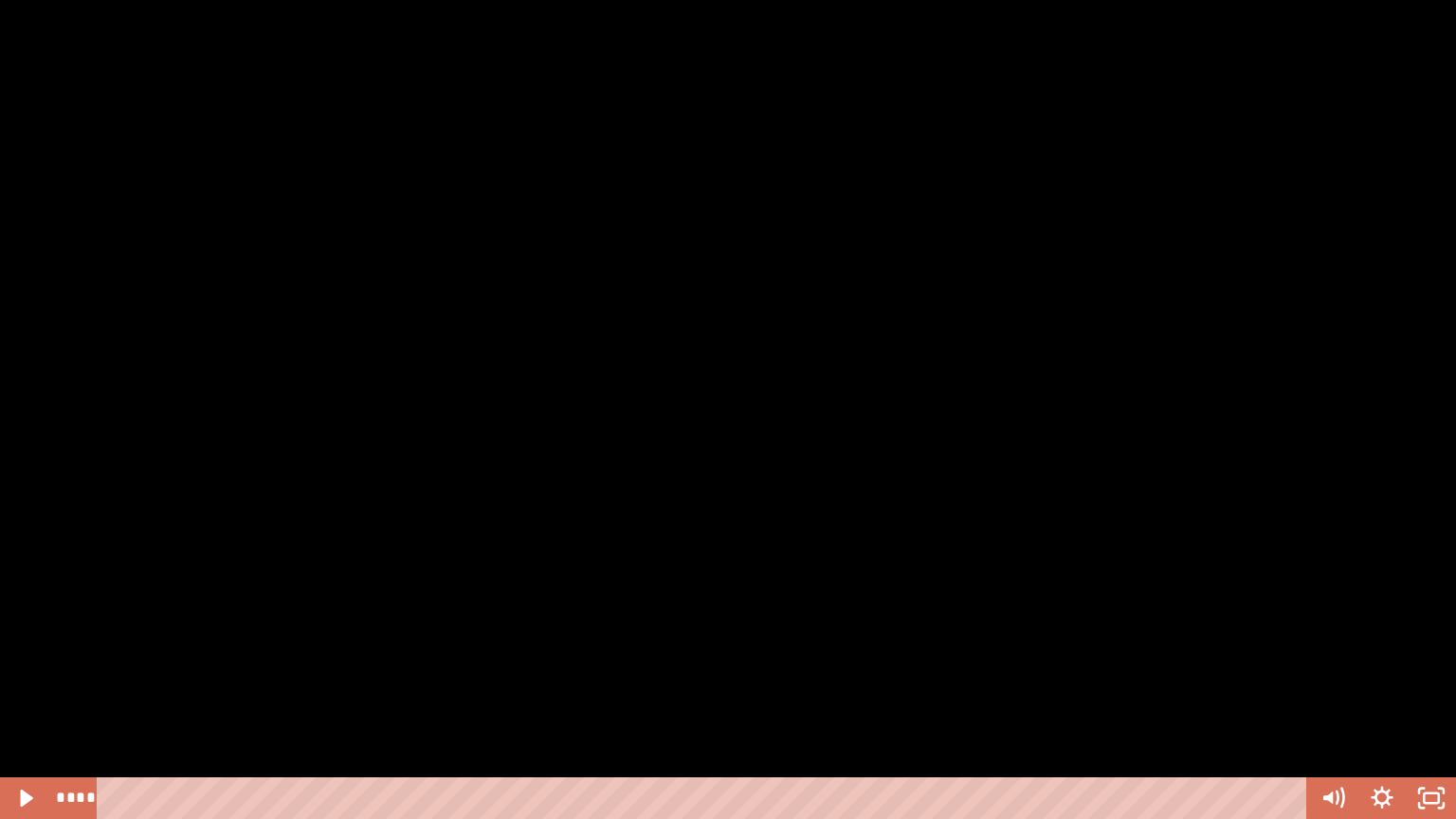 click at bounding box center [728, 410] 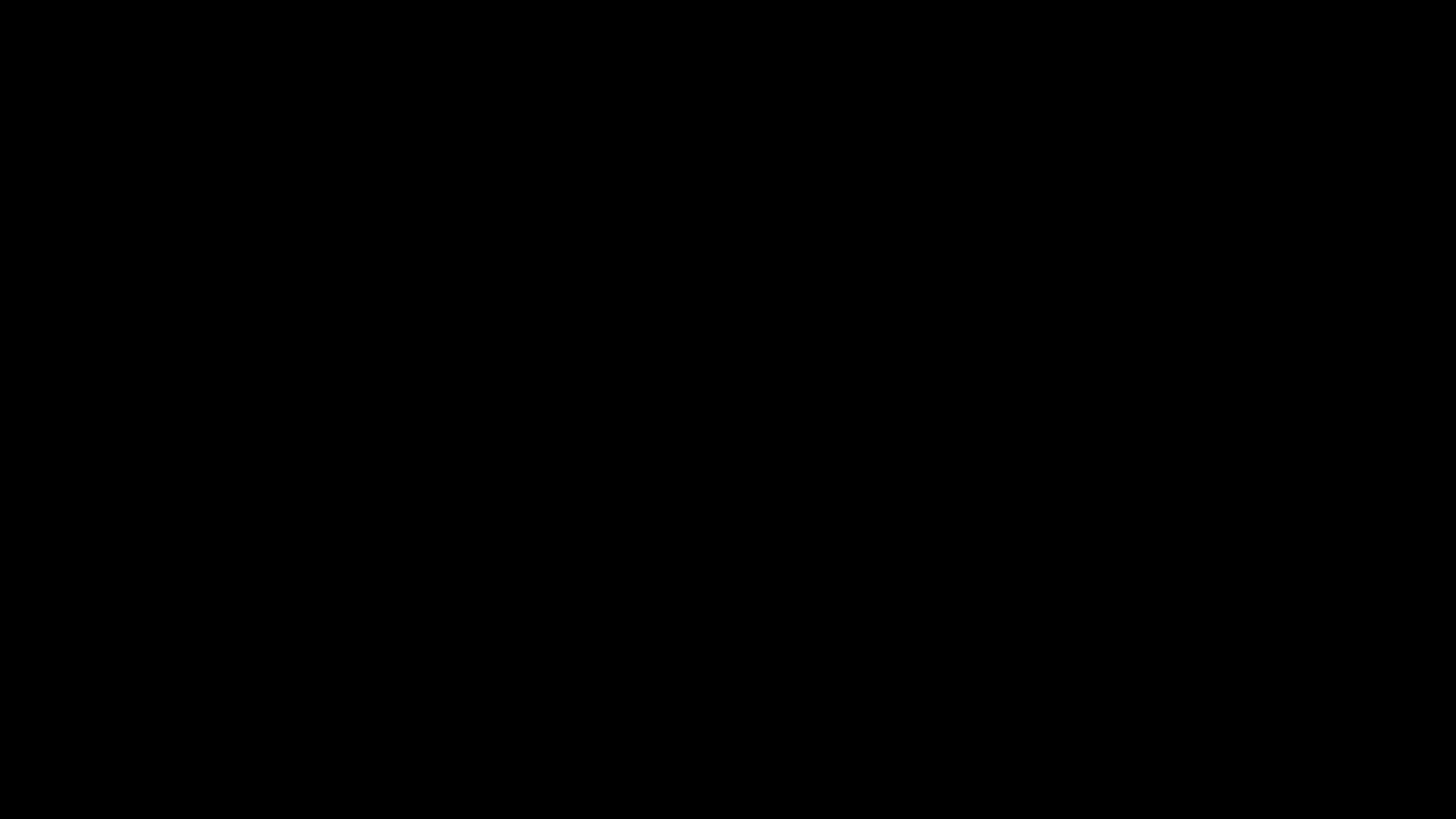 type 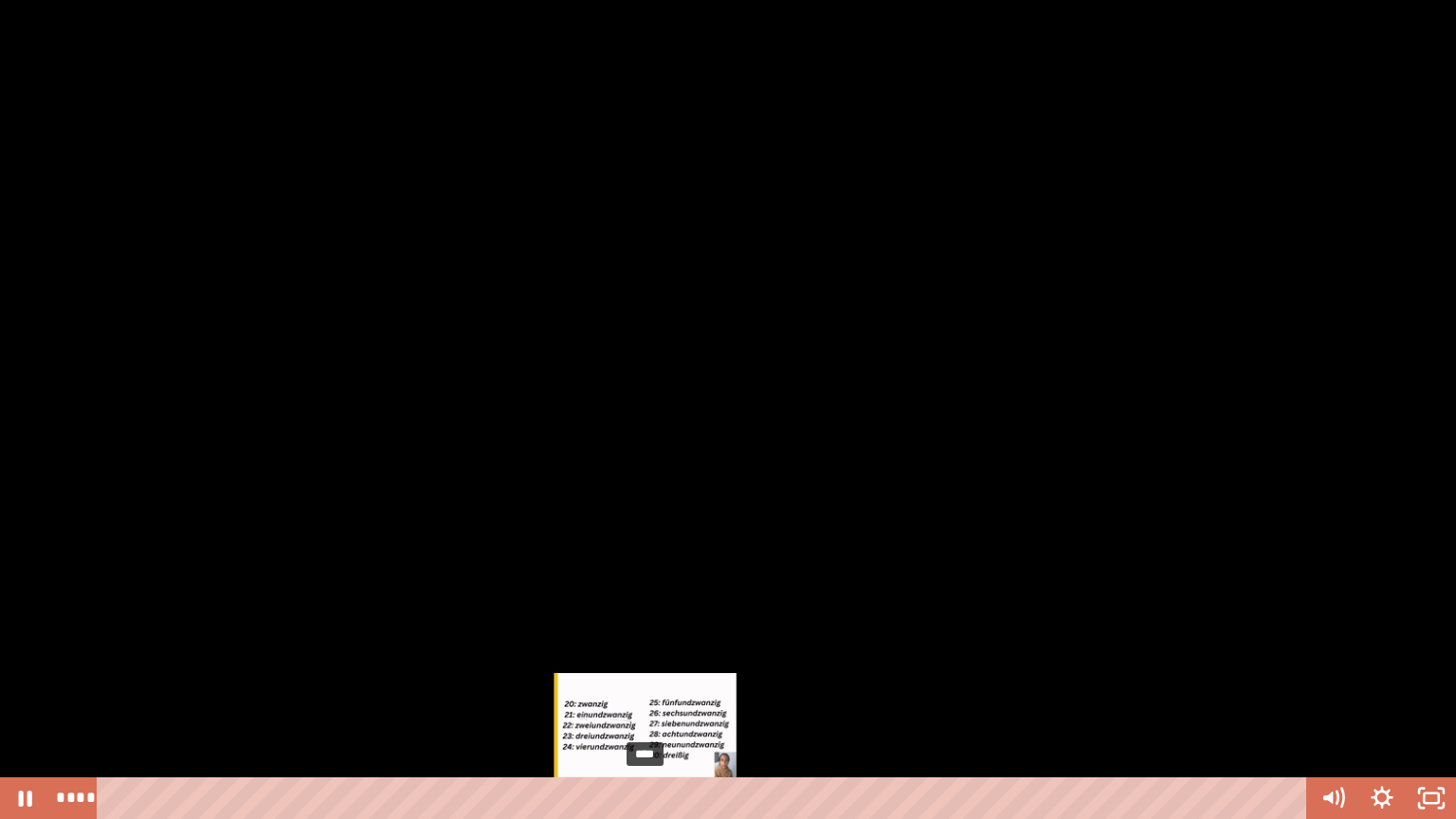 click on "****" at bounding box center [705, 798] 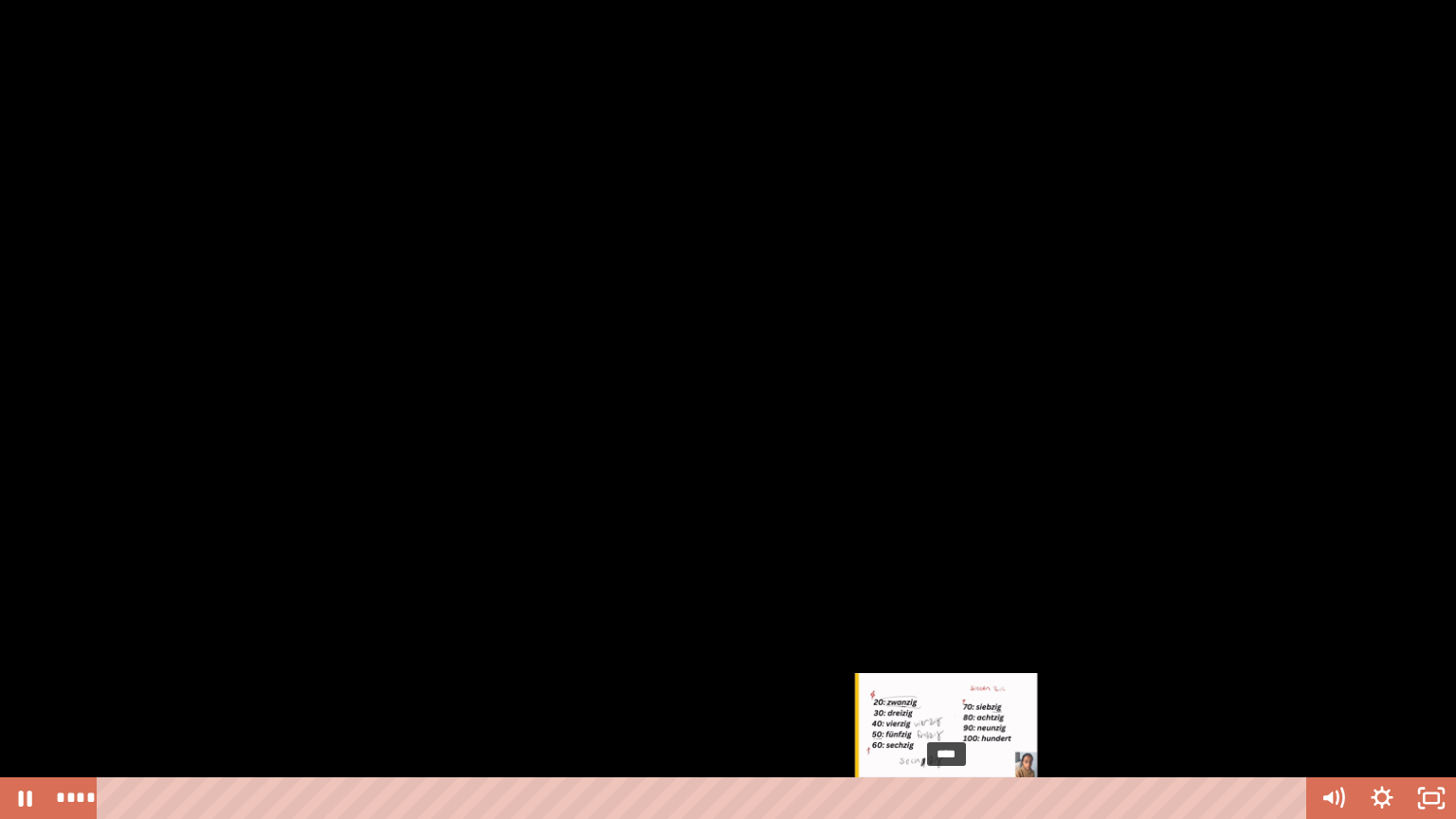 click on "****" at bounding box center (705, 798) 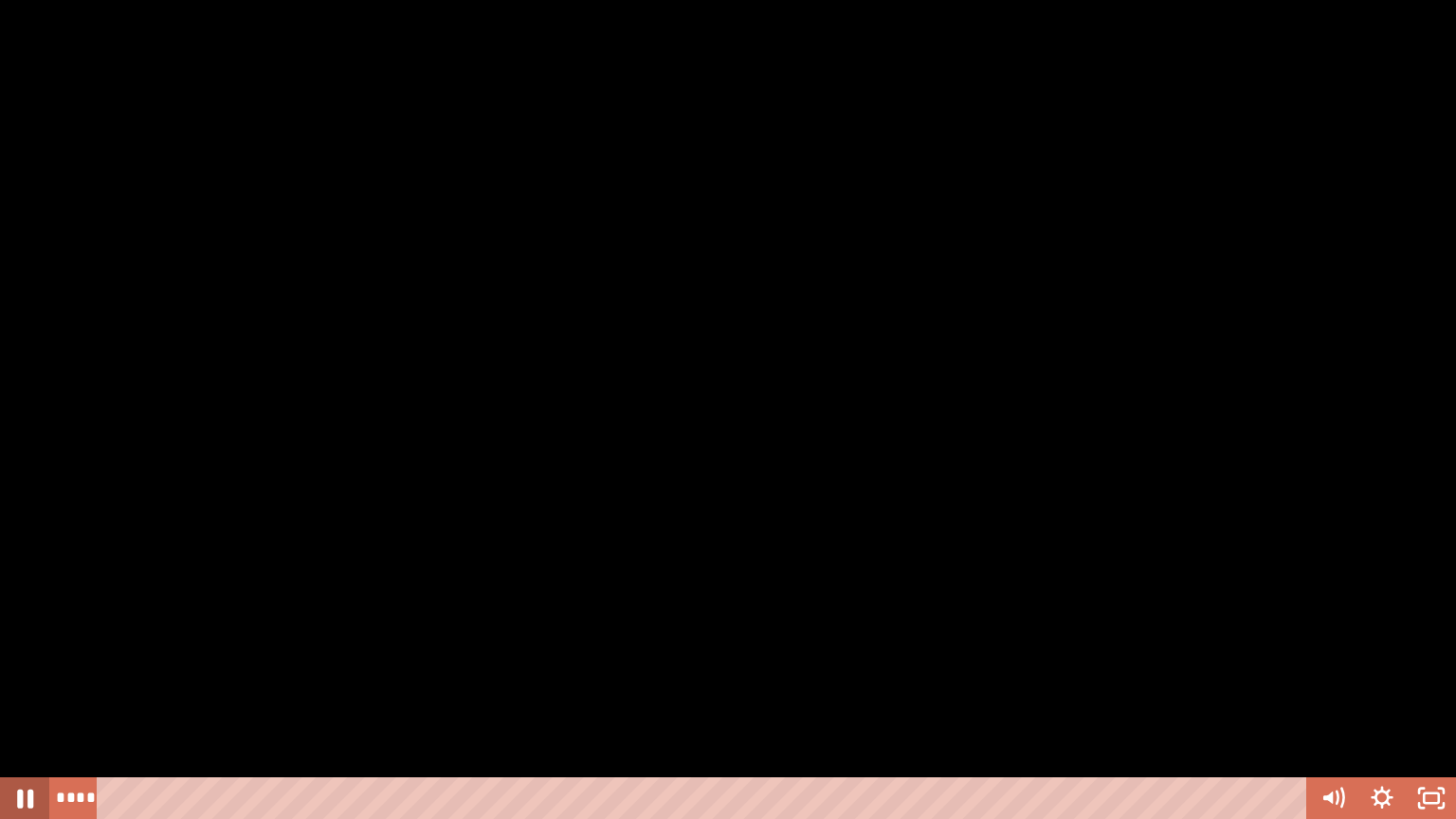 click 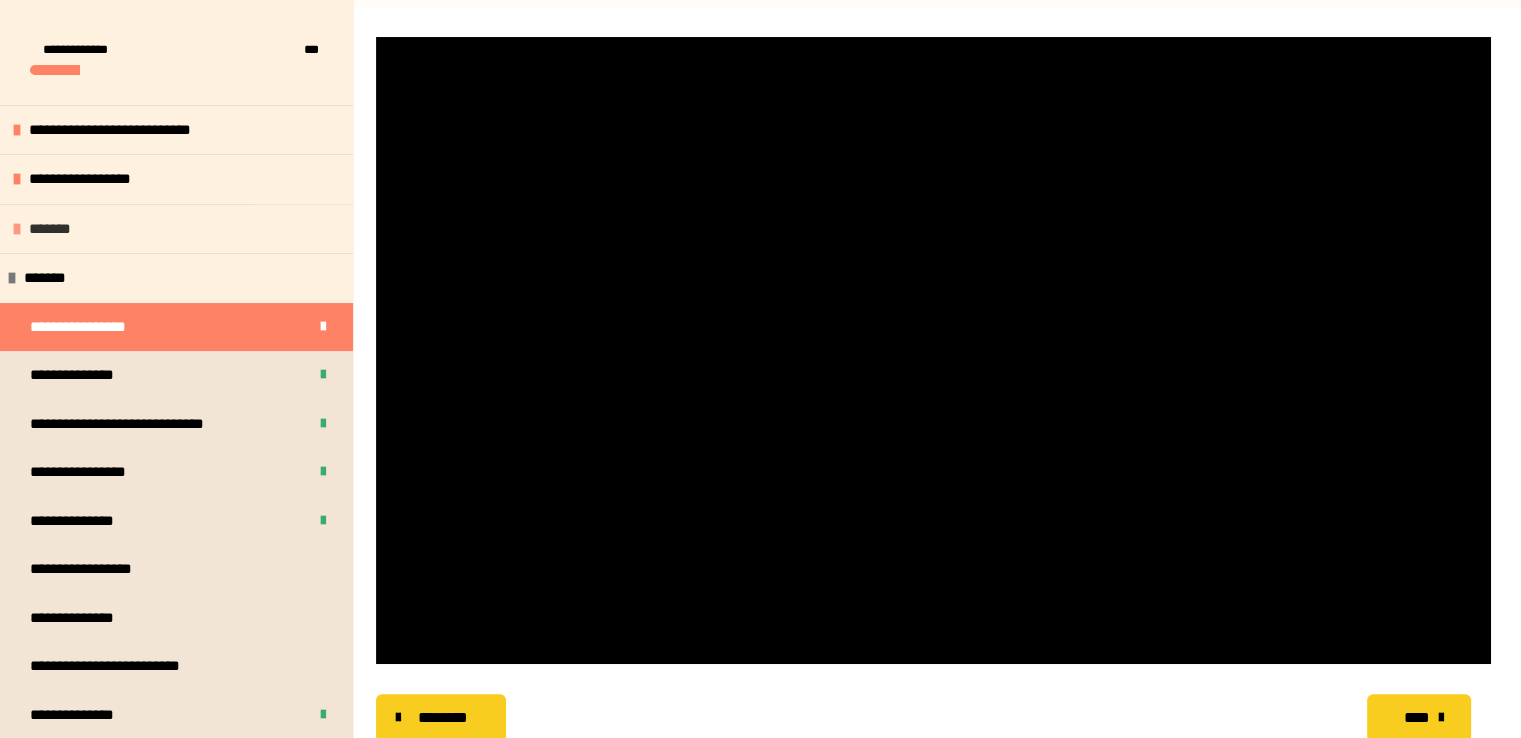 click on "*******" at bounding box center (176, 229) 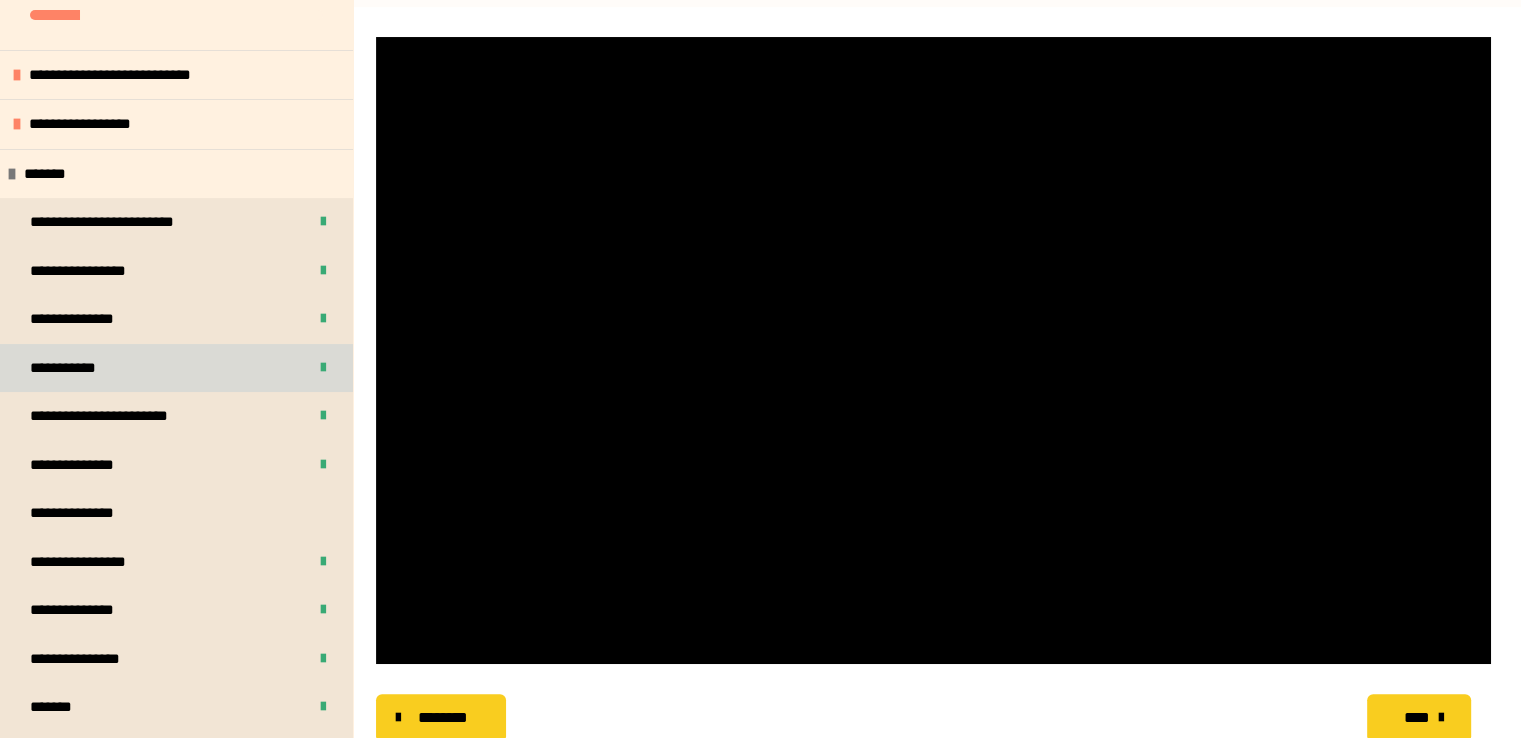scroll, scrollTop: 56, scrollLeft: 0, axis: vertical 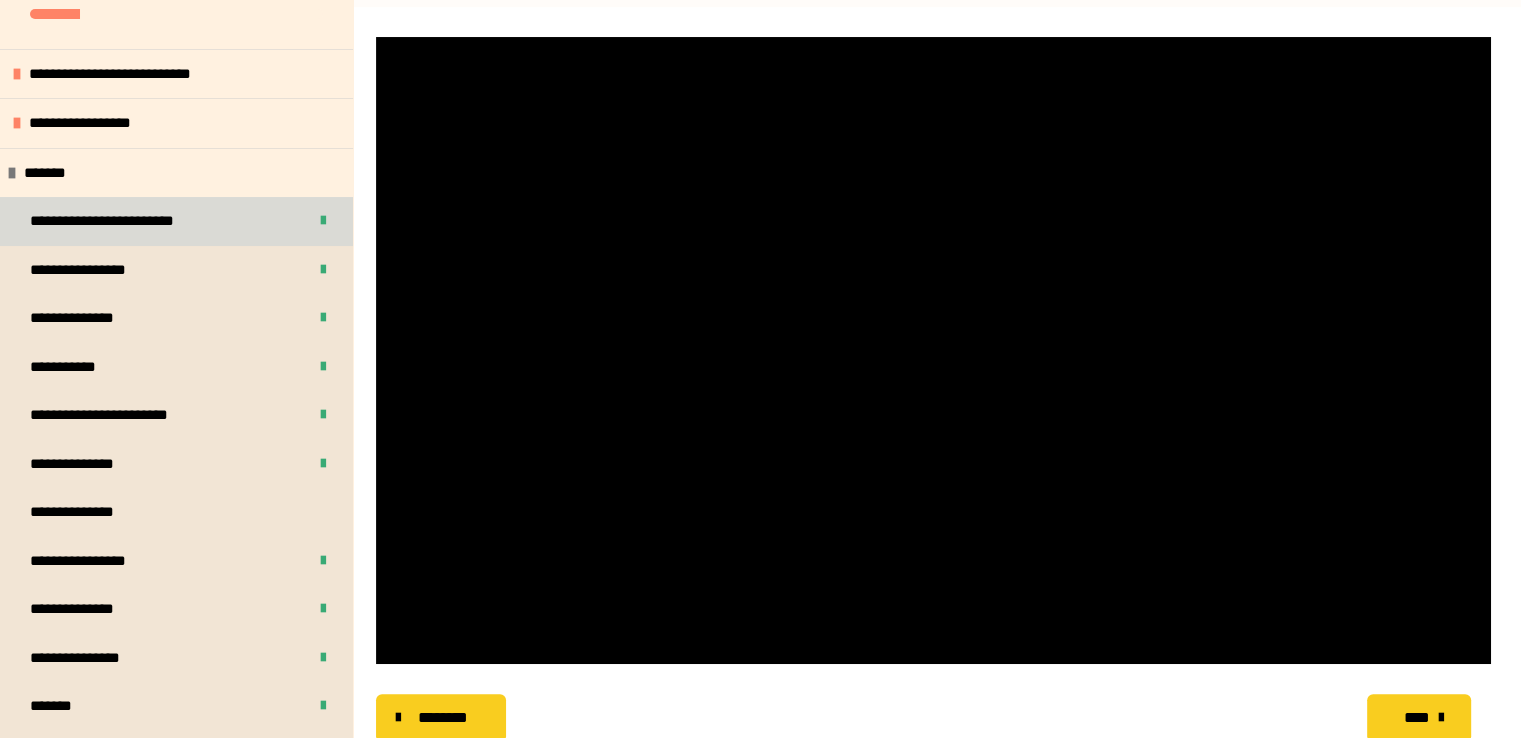 click on "**********" at bounding box center [176, 221] 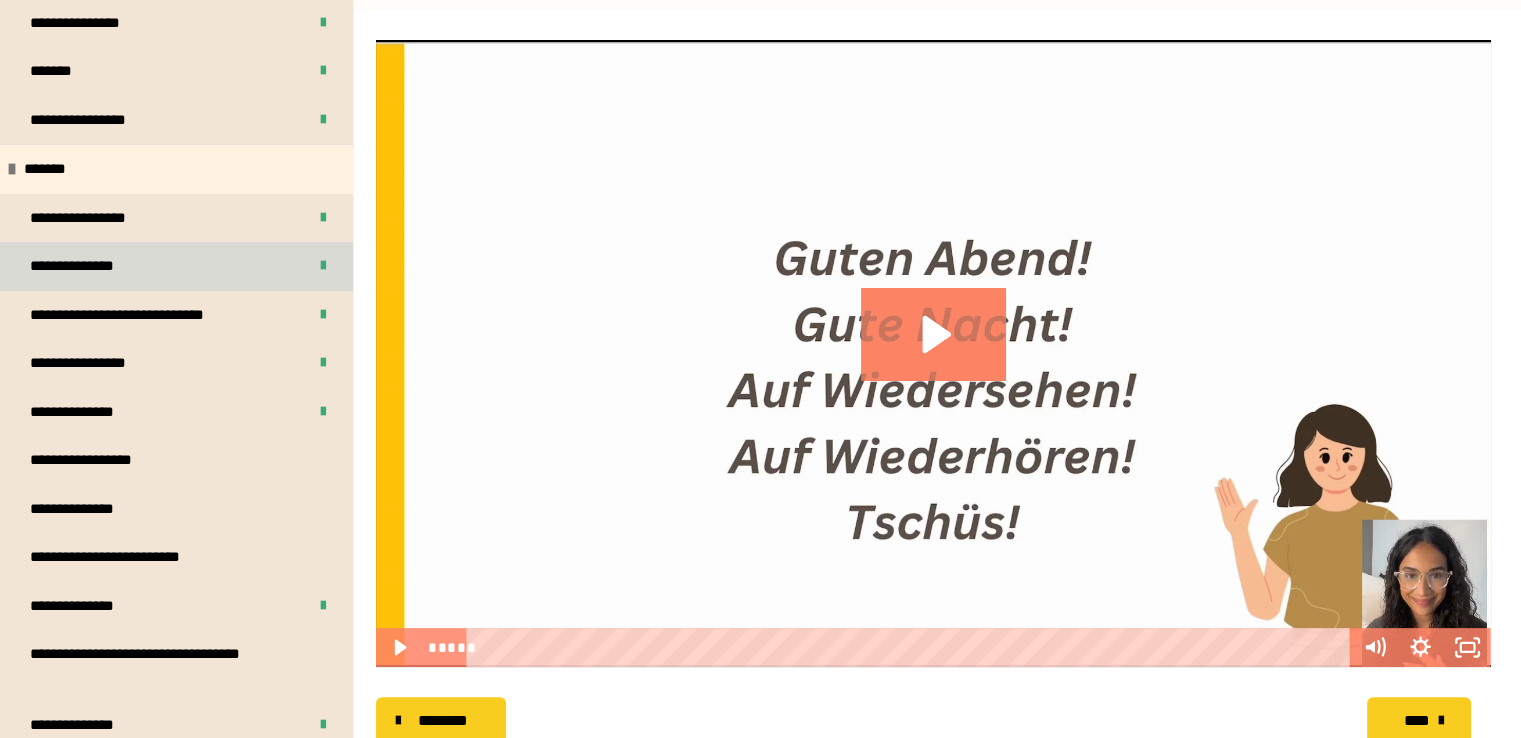 scroll, scrollTop: 774, scrollLeft: 0, axis: vertical 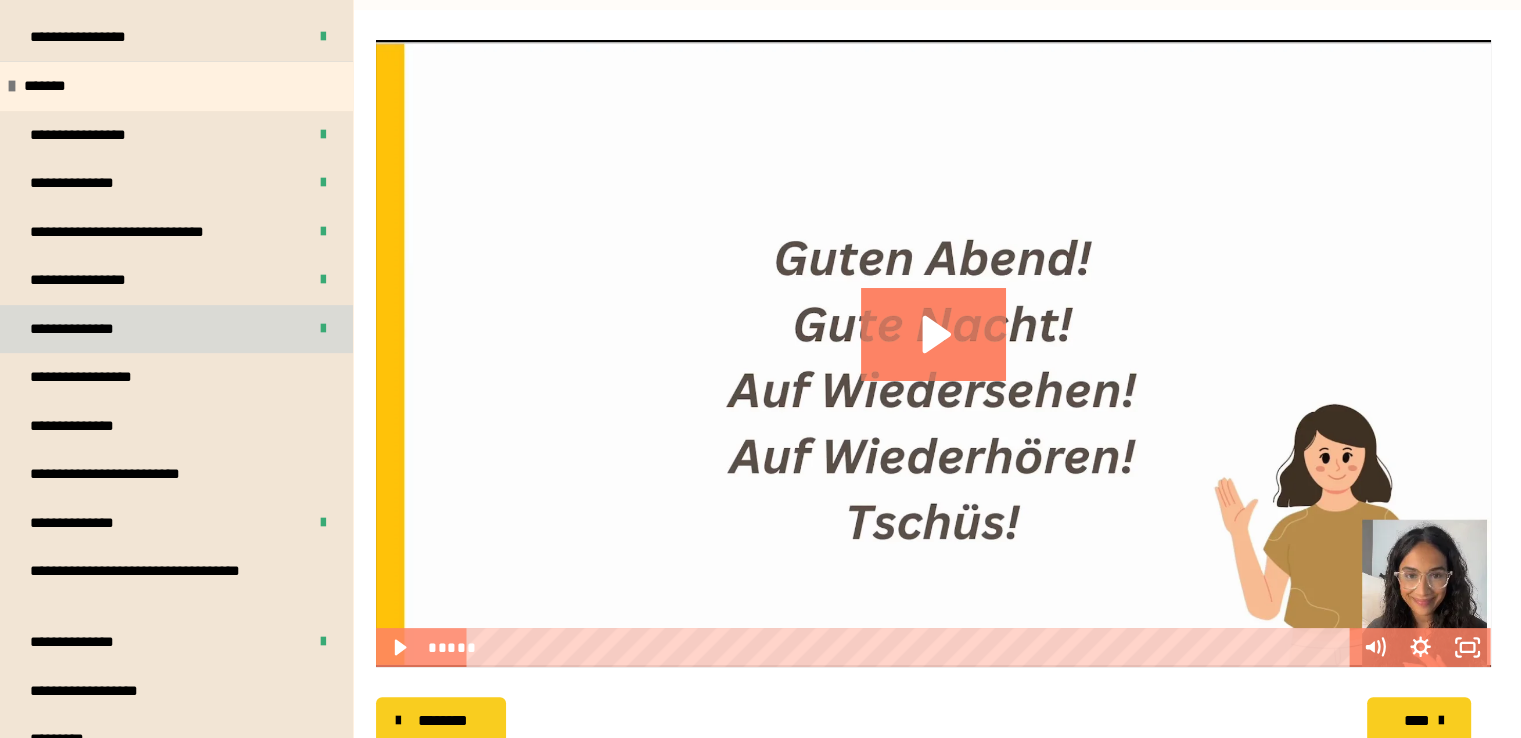click on "**********" at bounding box center [176, 329] 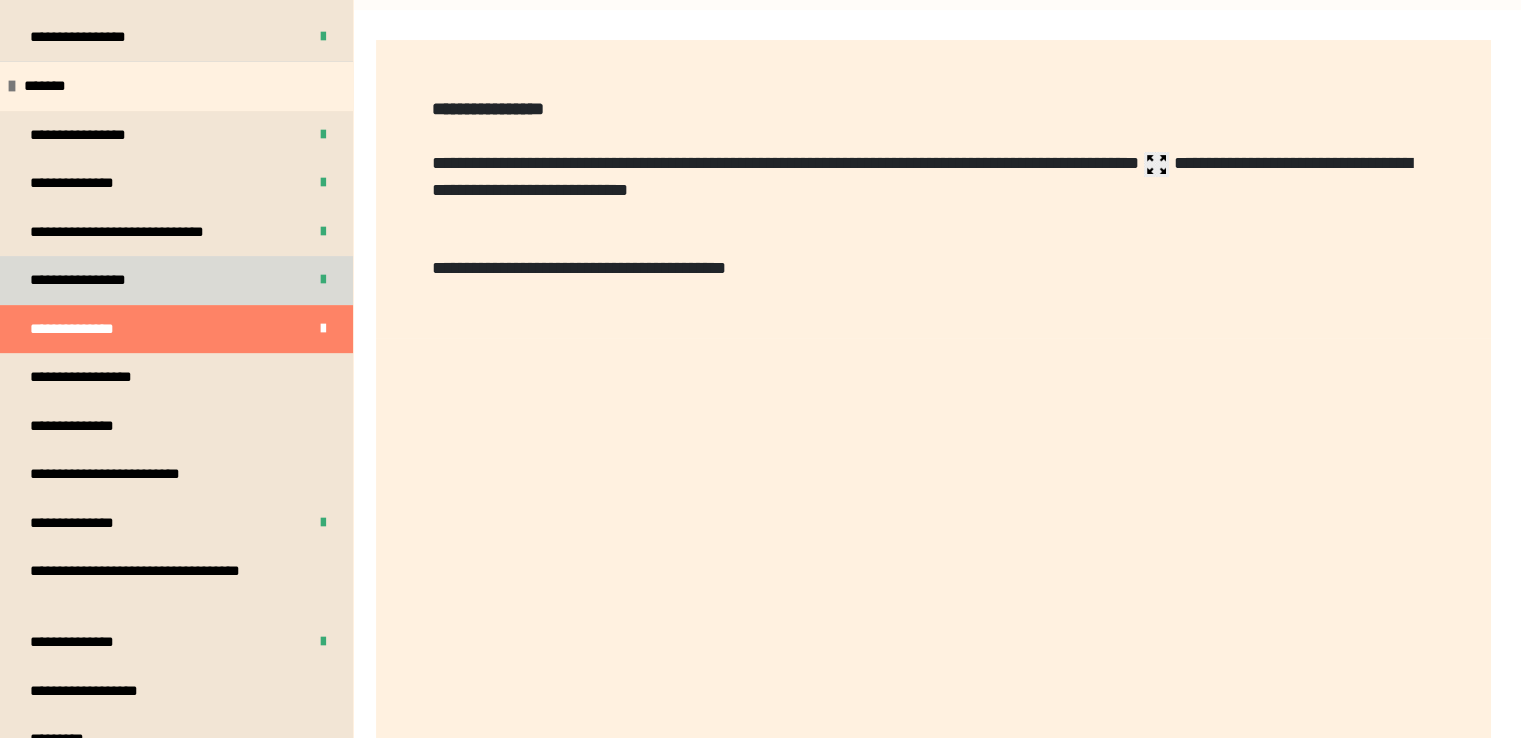 click on "**********" at bounding box center [176, 280] 